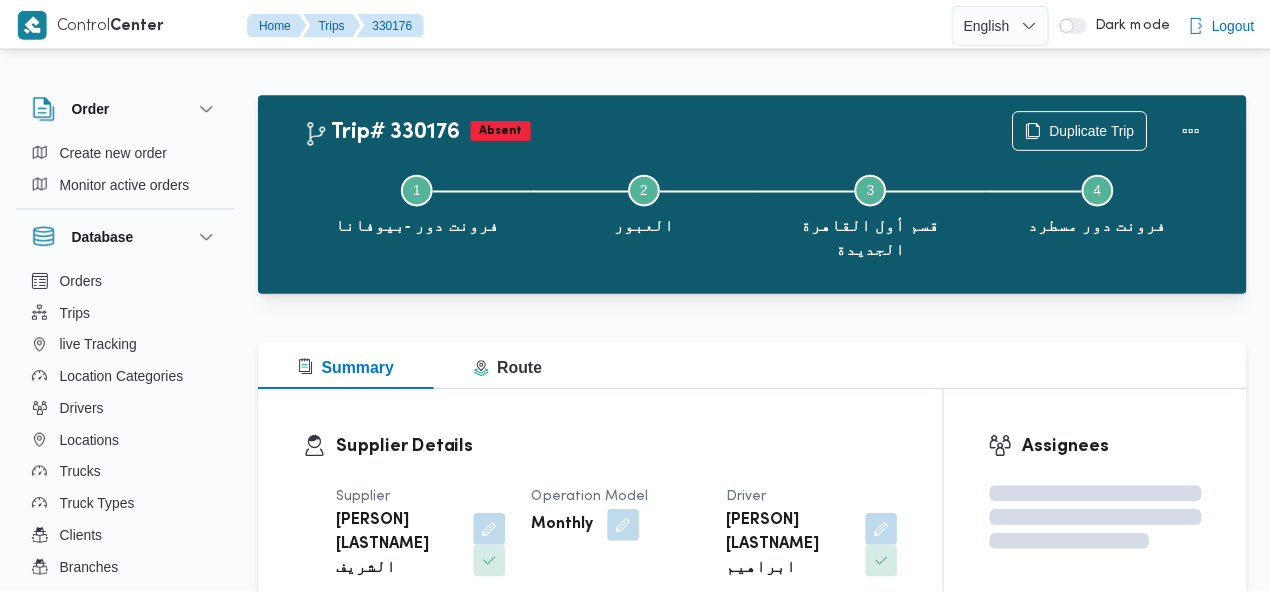 scroll, scrollTop: 0, scrollLeft: 0, axis: both 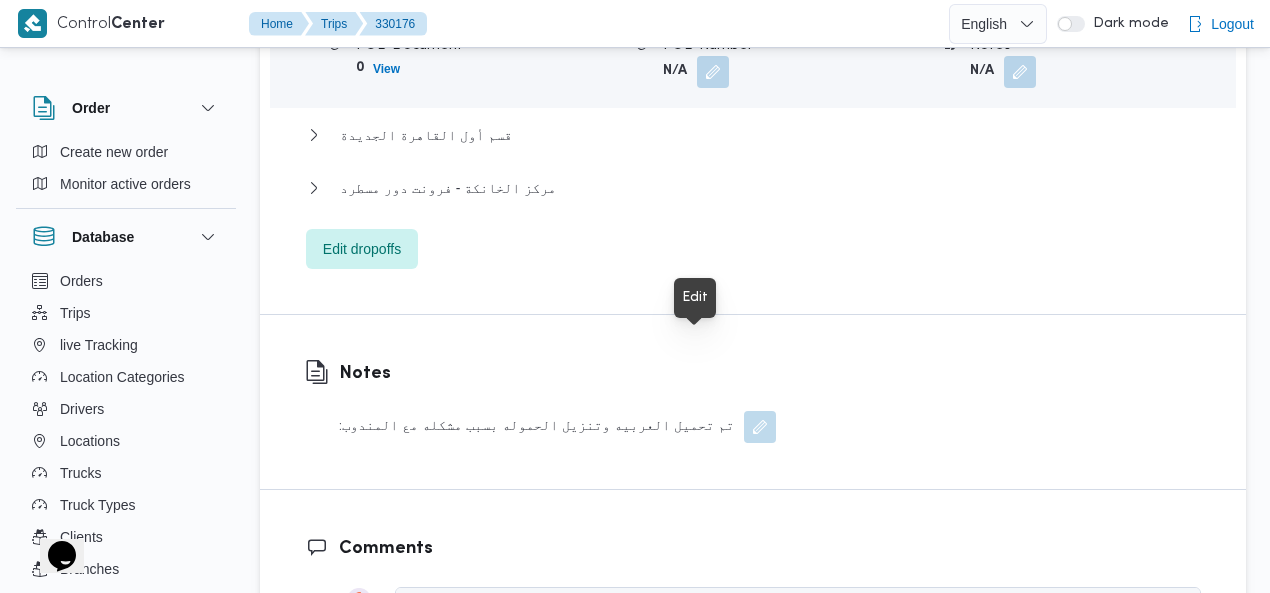 click at bounding box center [760, 427] 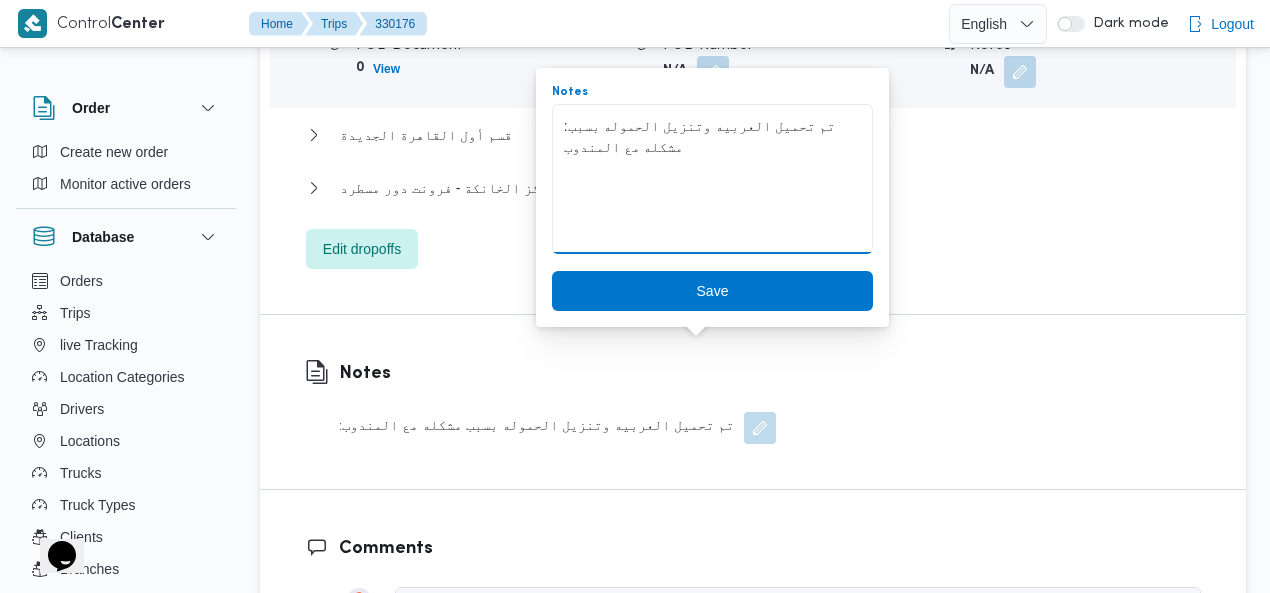 click on ":تم تحميل العربيه وتنزيل الحموله بسبب مشكله مع المندوب" at bounding box center (712, 179) 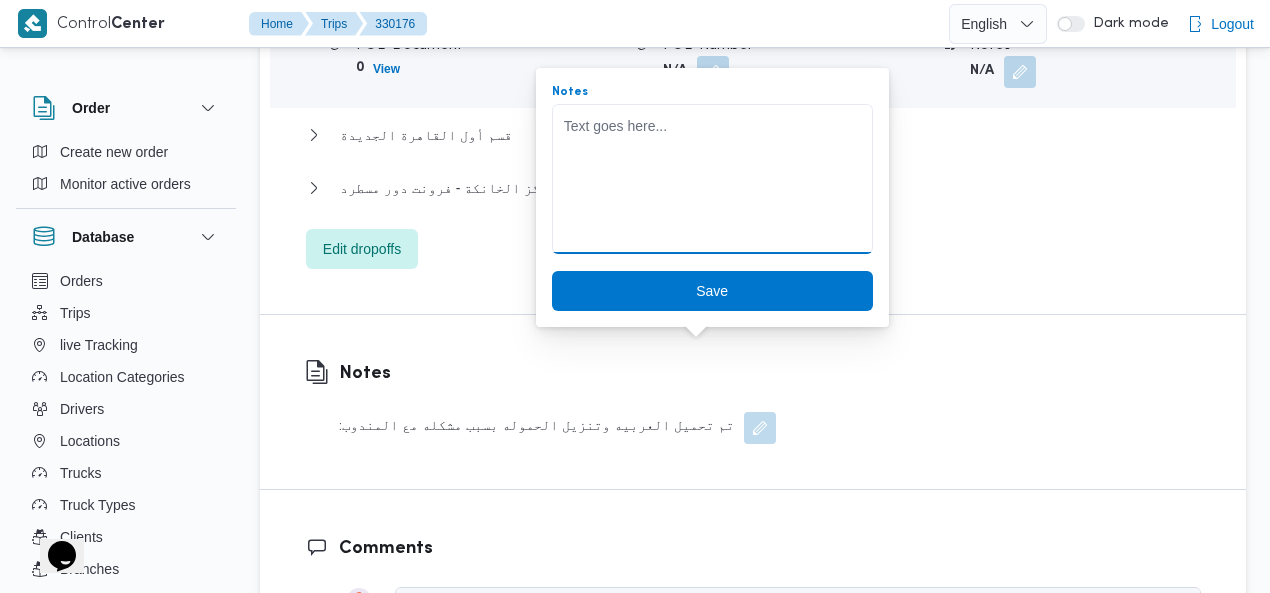 paste on "تم تحميل العربيه في فرونت دور" 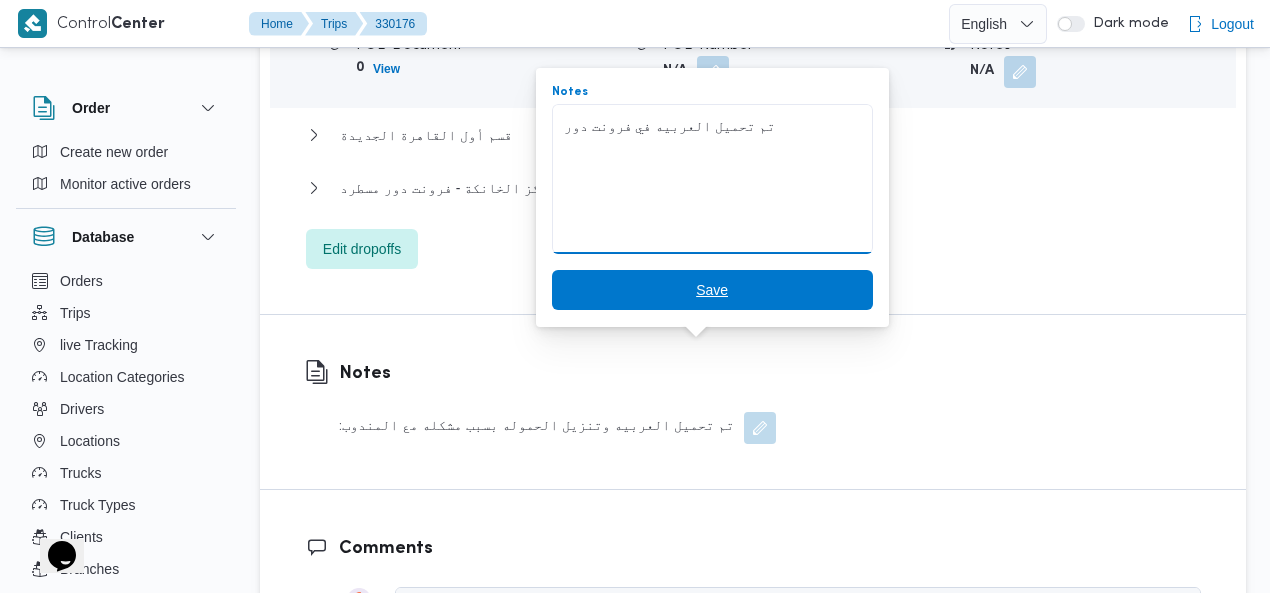 type on "تم تحميل العربيه في فرونت دور" 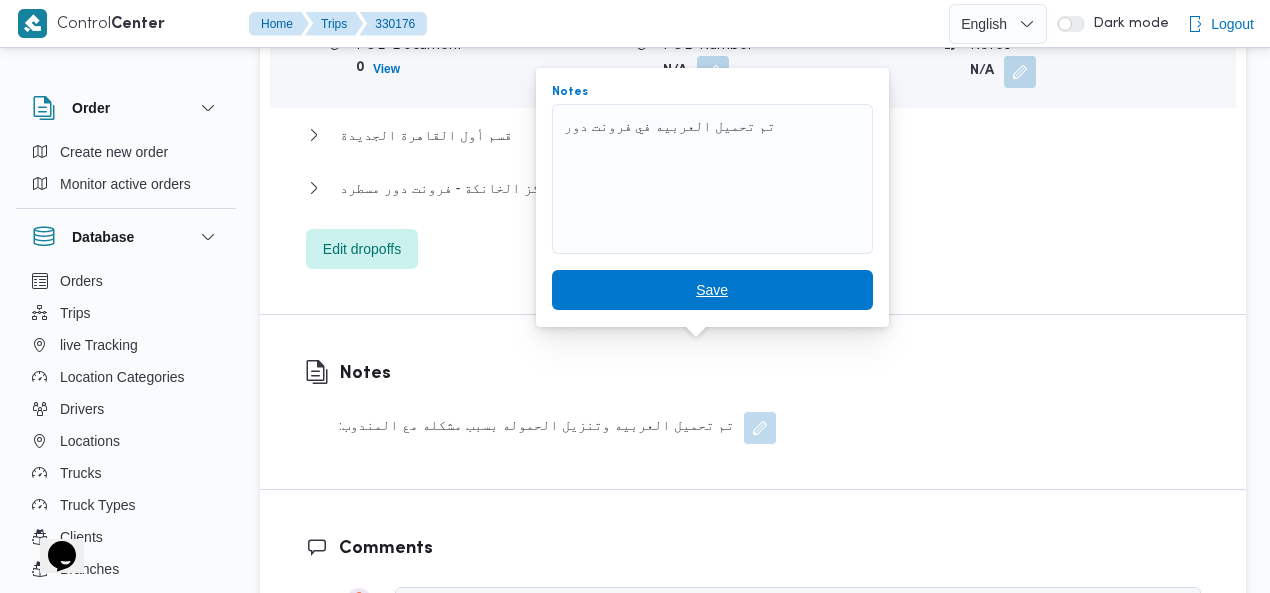click on "Save" at bounding box center [712, 290] 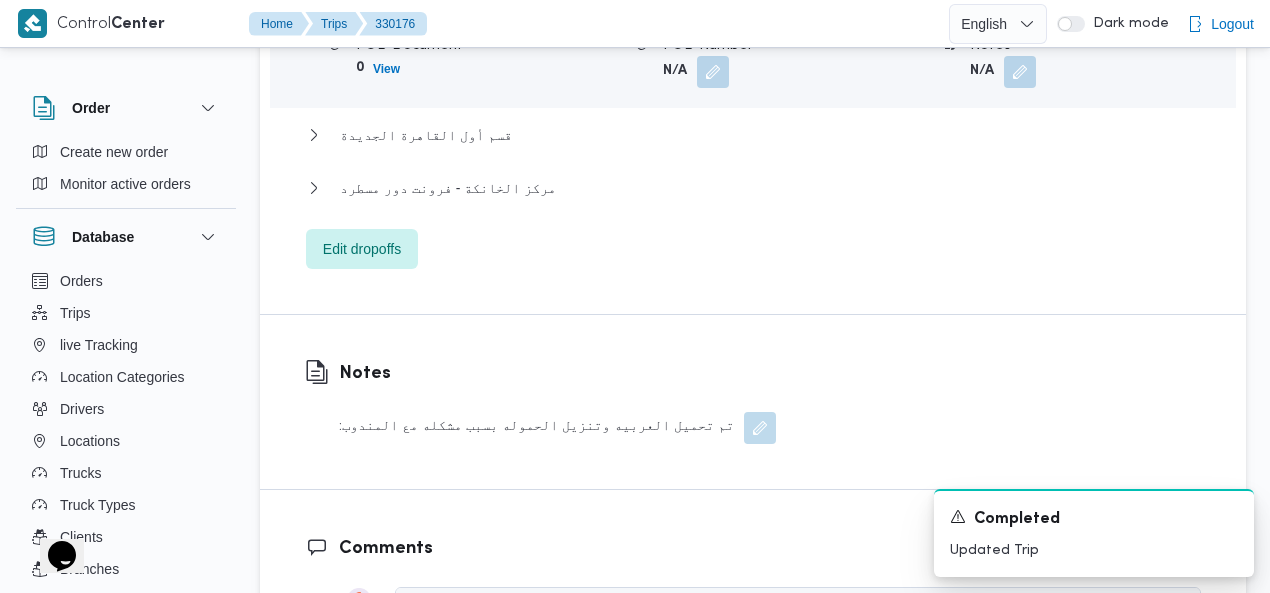 scroll, scrollTop: 2154, scrollLeft: 0, axis: vertical 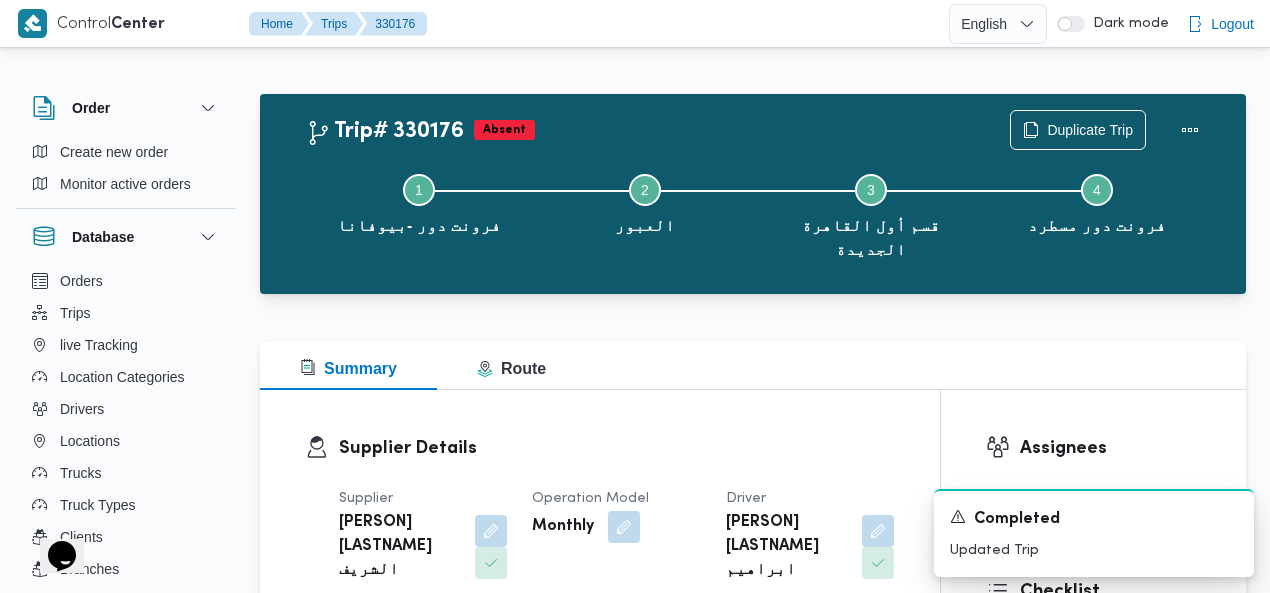 click on "Trip# 330176 Absent Duplicate Trip   Step 1 is incomplete 1 فرونت دور -بيوفانا  Step 2 is incomplete 2 العبور Step 3 is incomplete 3 قسم أول القاهرة الجديدة Step 4 is incomplete 4 فرونت دور مسطرد" at bounding box center [753, 194] 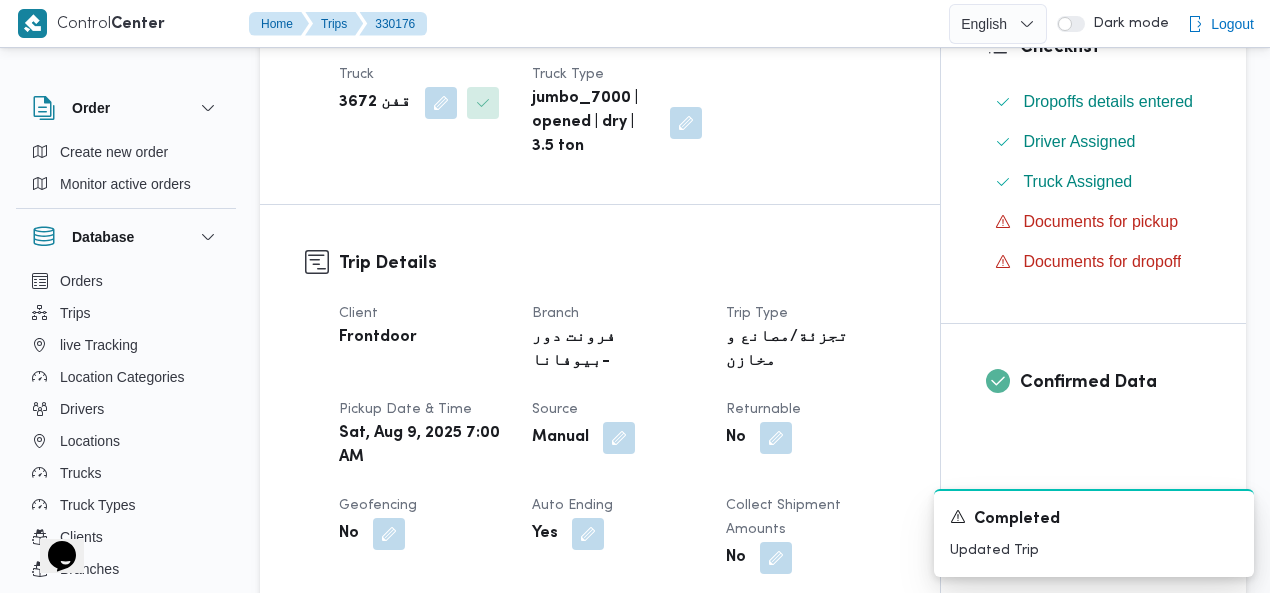 scroll, scrollTop: 670, scrollLeft: 0, axis: vertical 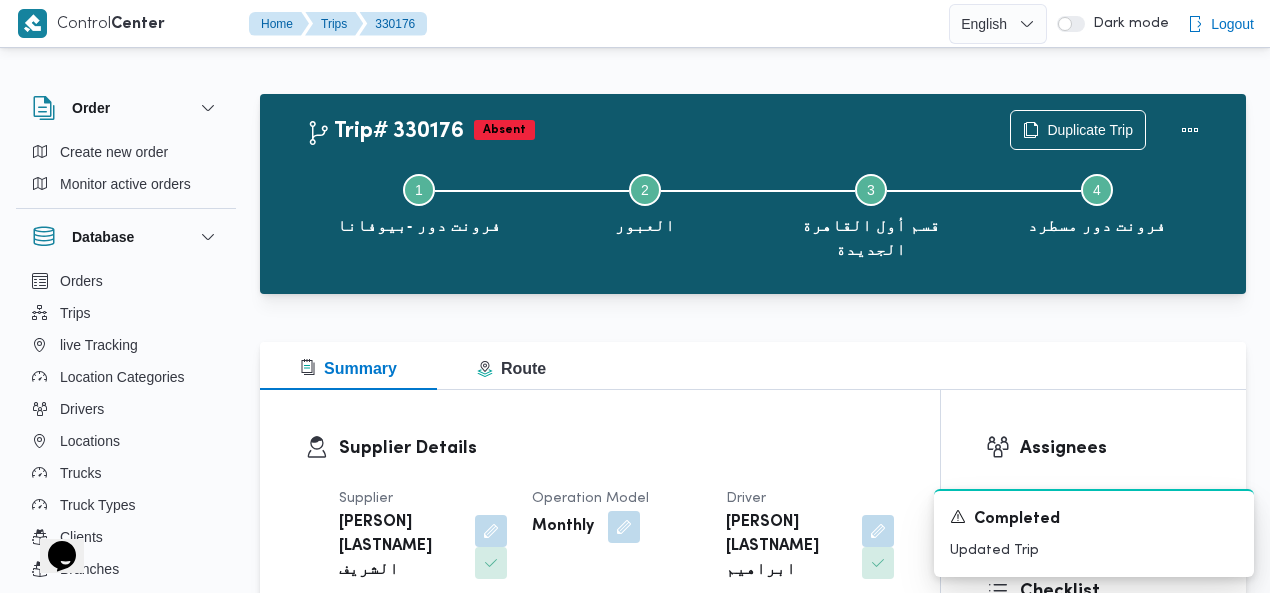 click on "Trip# 330176 Absent Duplicate Trip   Step 1 is incomplete 1 فرونت دور -بيوفانا  Step 2 is incomplete 2 العبور Step 3 is incomplete 3 قسم أول القاهرة الجديدة Step 4 is incomplete 4 فرونت دور مسطرد Summary Route Supplier Details Supplier محمد صلاح عبداللطيف الشريف Operation Model Monthly Driver محمود كمال عبدالغني محمود ابراهيم Truck قفن 3672 Truck Type jumbo_7000 | opened | dry | 3.5 ton Trip Details Client Frontdoor Branch فرونت دور -بيوفانا  Trip Type تجزئة/مصانع و مخازن Pickup date & time Sat, Aug 9, 2025 7:00 AM Source Manual Returnable No Geofencing No Auto Ending Yes Collect Shipment Amounts No Contract Type Monthly Project Name Frontdoor Google distance in KMs 0 KMs Distance Traveled 0 KMs Manual Distance N/A Trip Cost N/A Number of Helpers N/A Number of Scales N/A Number of Toll Station Gates N/A Pre Trip Distance 0.0 Pickup Details Arrived Pickup At N/A N/A N/A 0" at bounding box center [753, 1903] 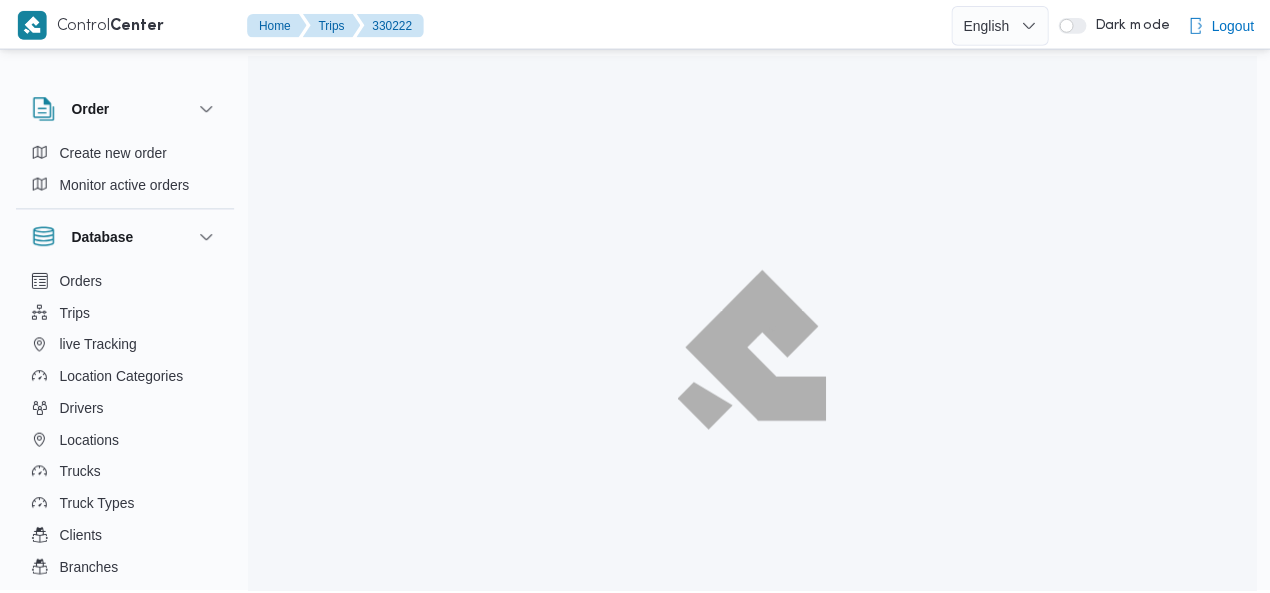 scroll, scrollTop: 0, scrollLeft: 0, axis: both 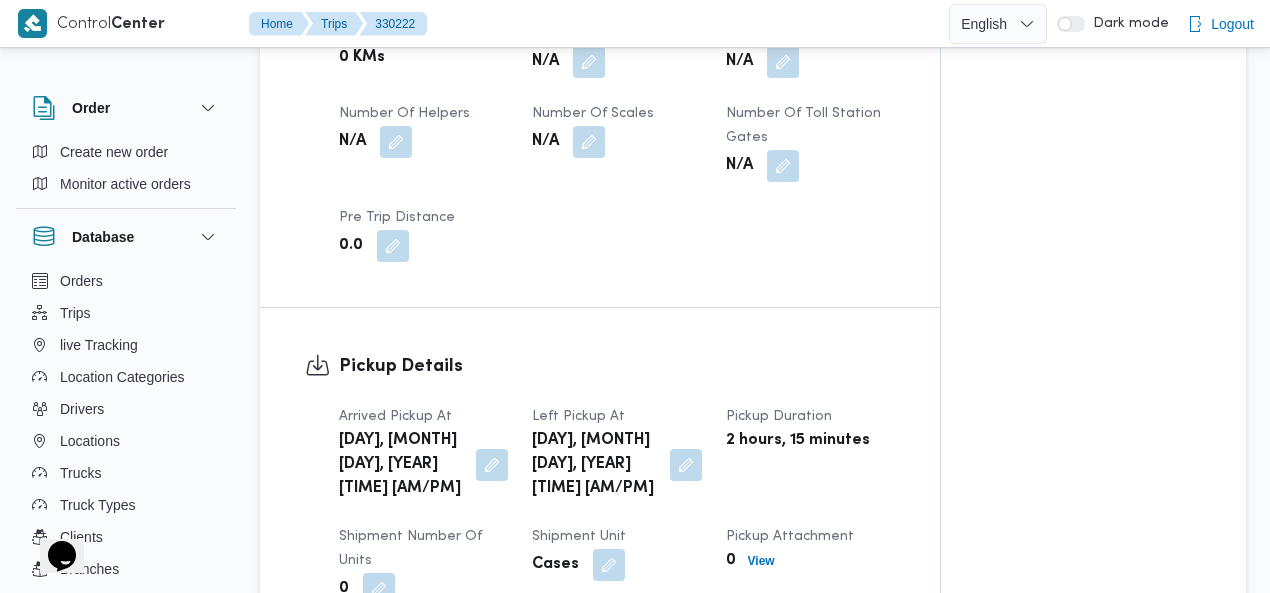 drag, startPoint x: 682, startPoint y: 398, endPoint x: 660, endPoint y: 455, distance: 61.09828 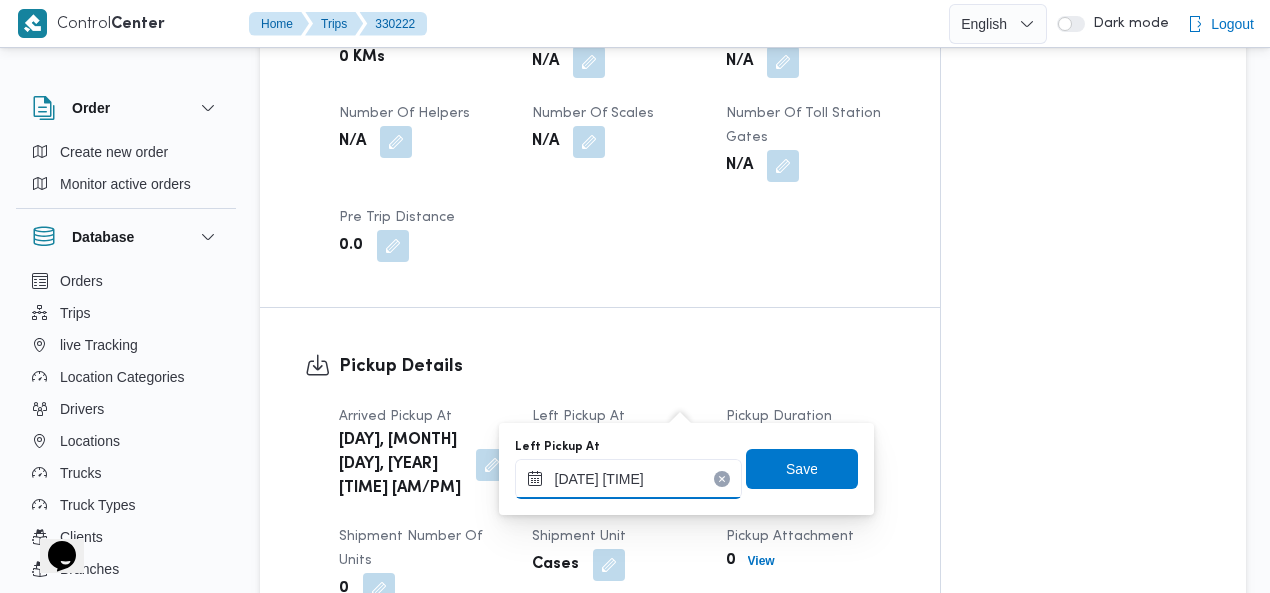 click on "09/08/2025 03:30" at bounding box center (628, 479) 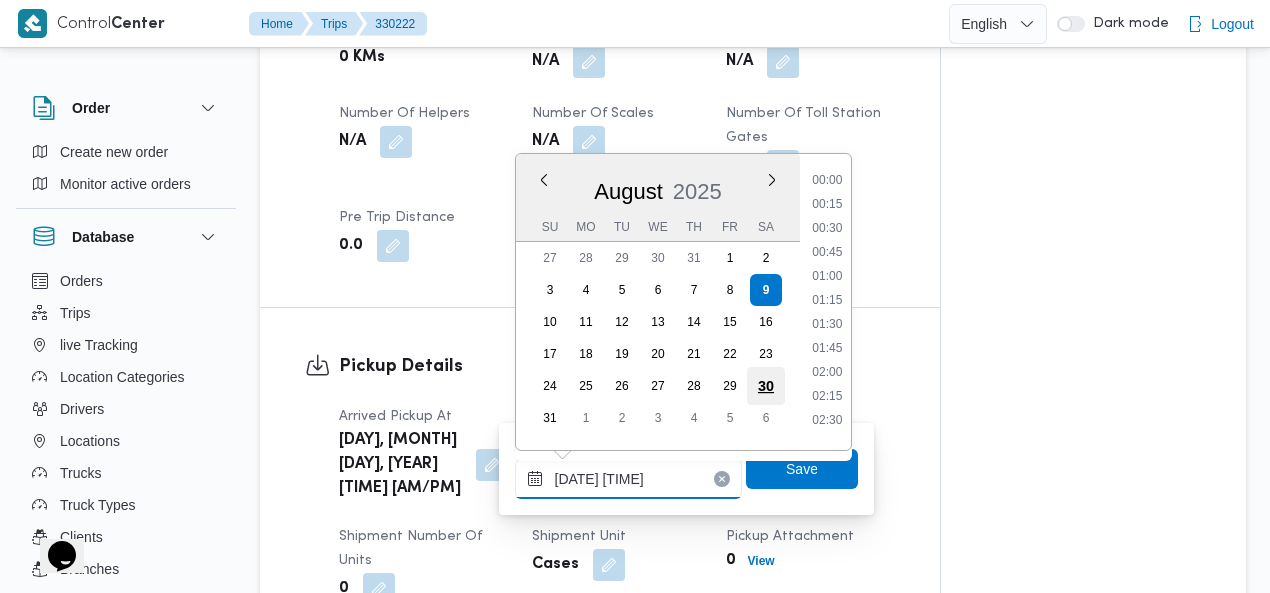 scroll, scrollTop: 198, scrollLeft: 0, axis: vertical 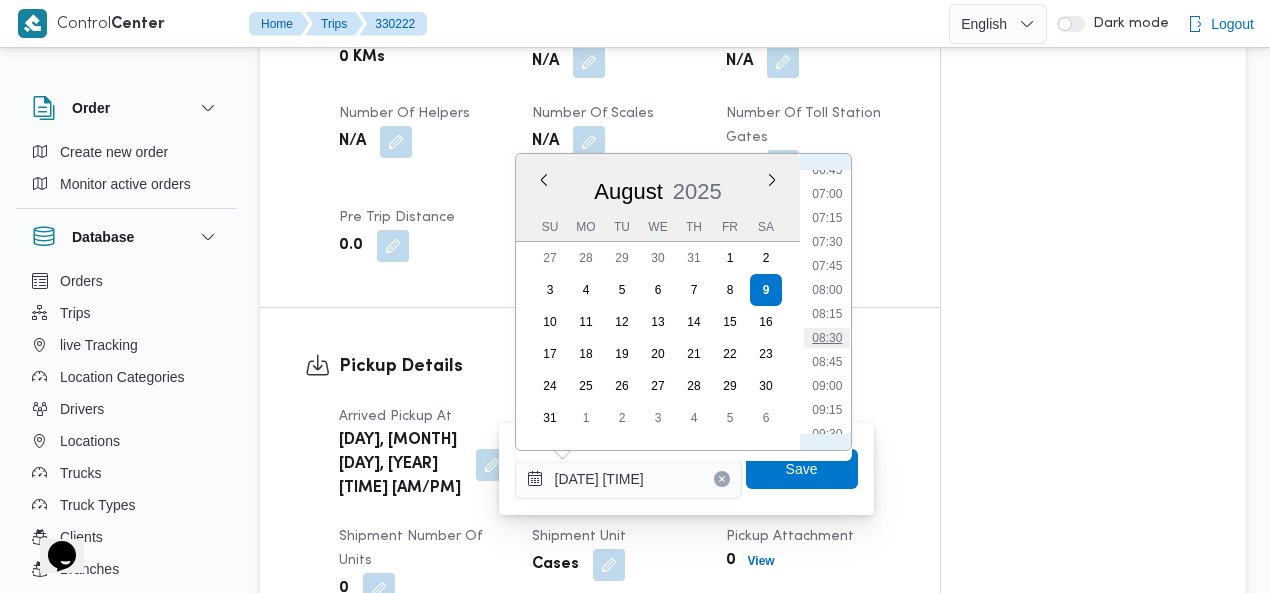 click on "08:30" at bounding box center (827, 338) 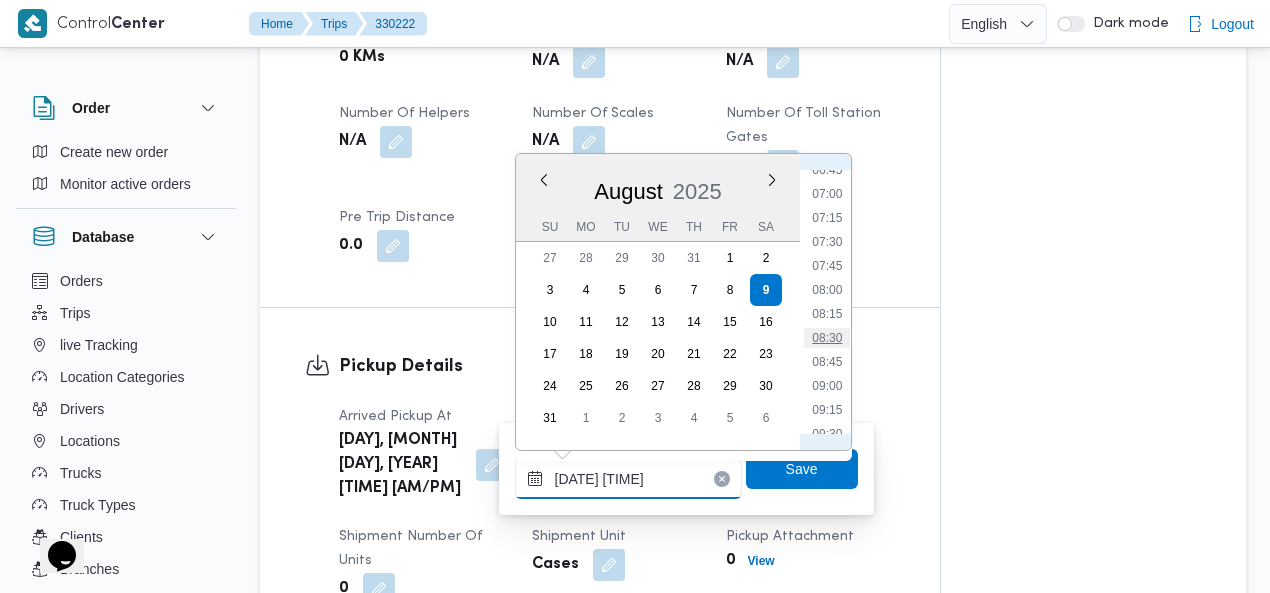 type on "09/08/2025 08:30" 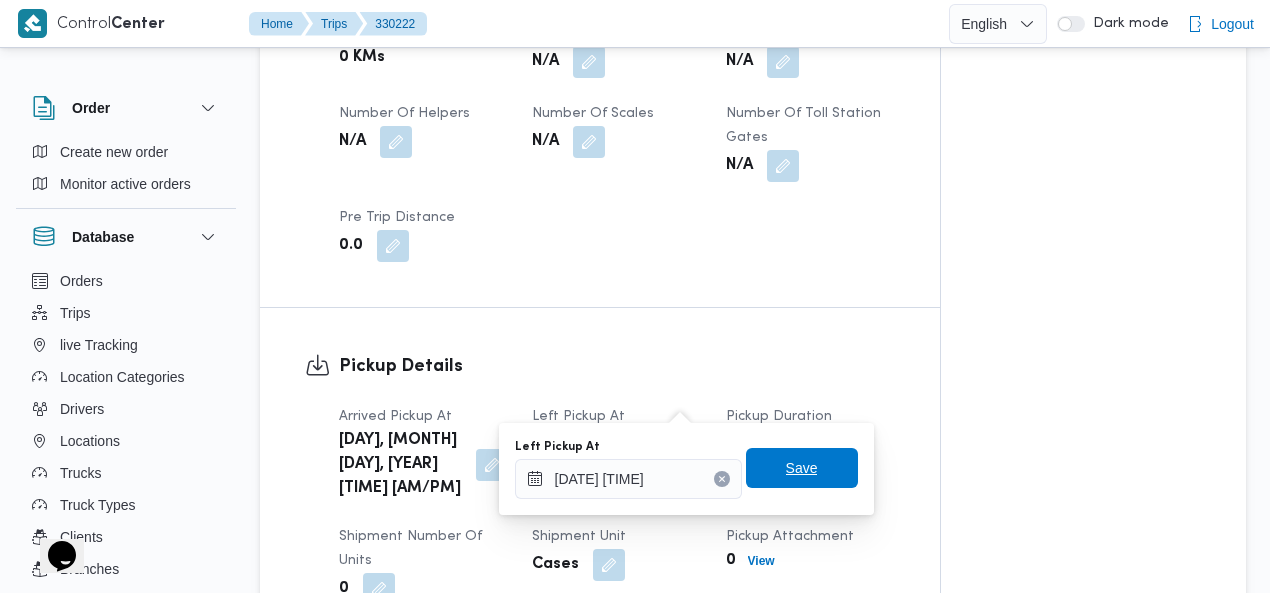click on "Save" at bounding box center (802, 468) 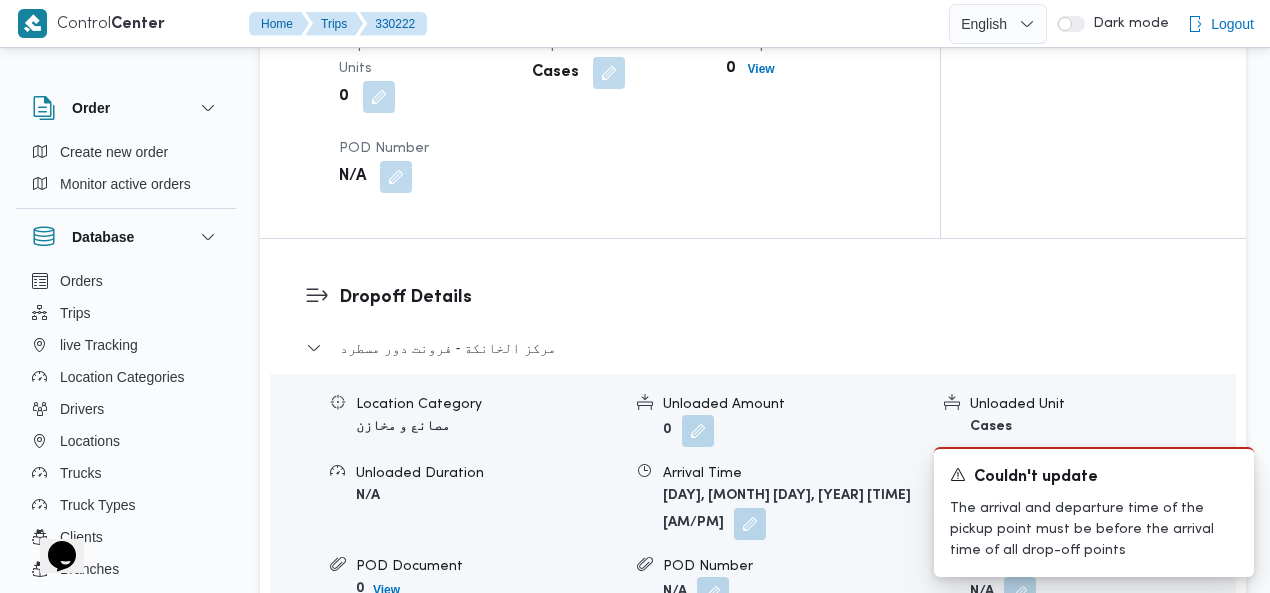 scroll, scrollTop: 1740, scrollLeft: 0, axis: vertical 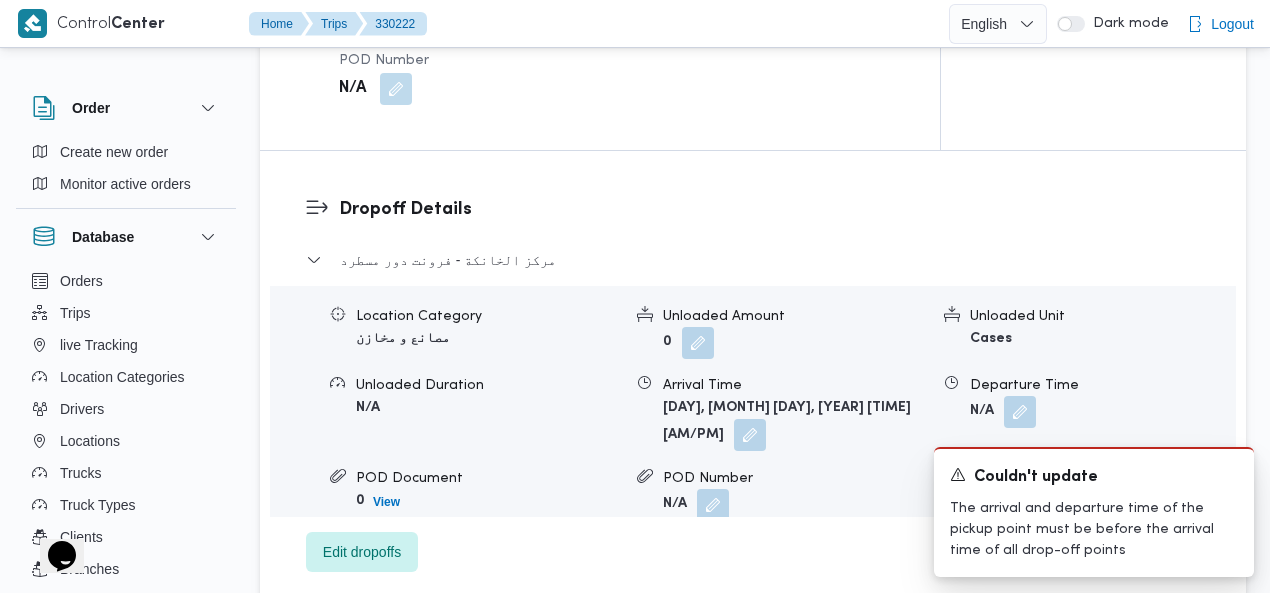 click at bounding box center (750, 435) 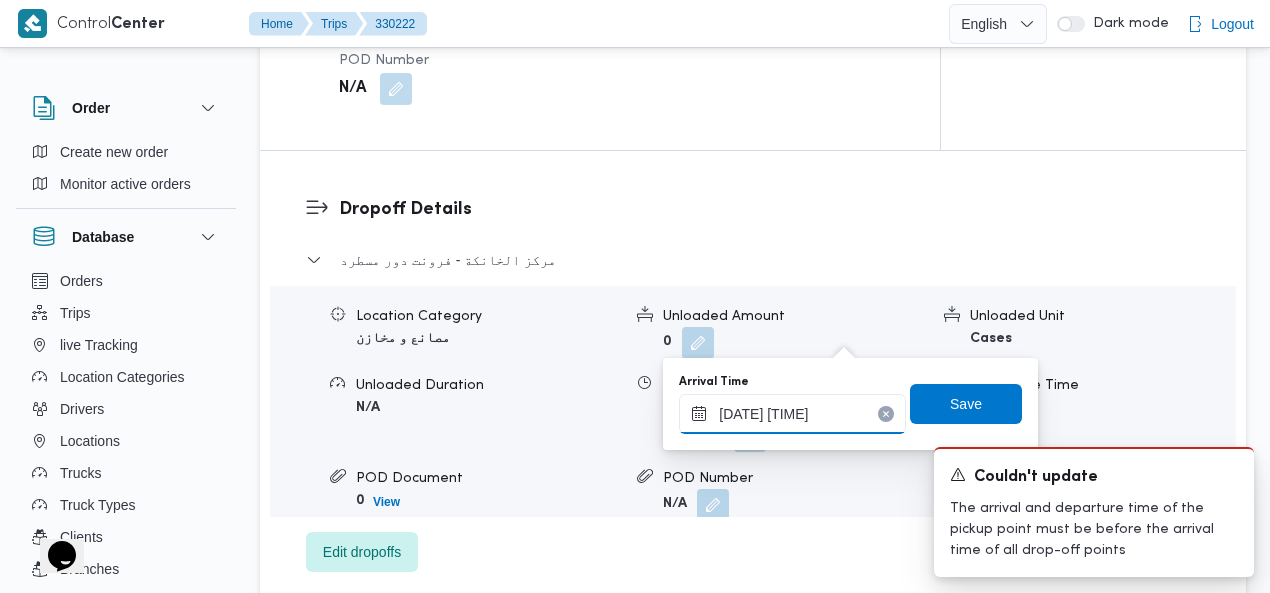 click on "09/08/2025 06:45" at bounding box center [792, 414] 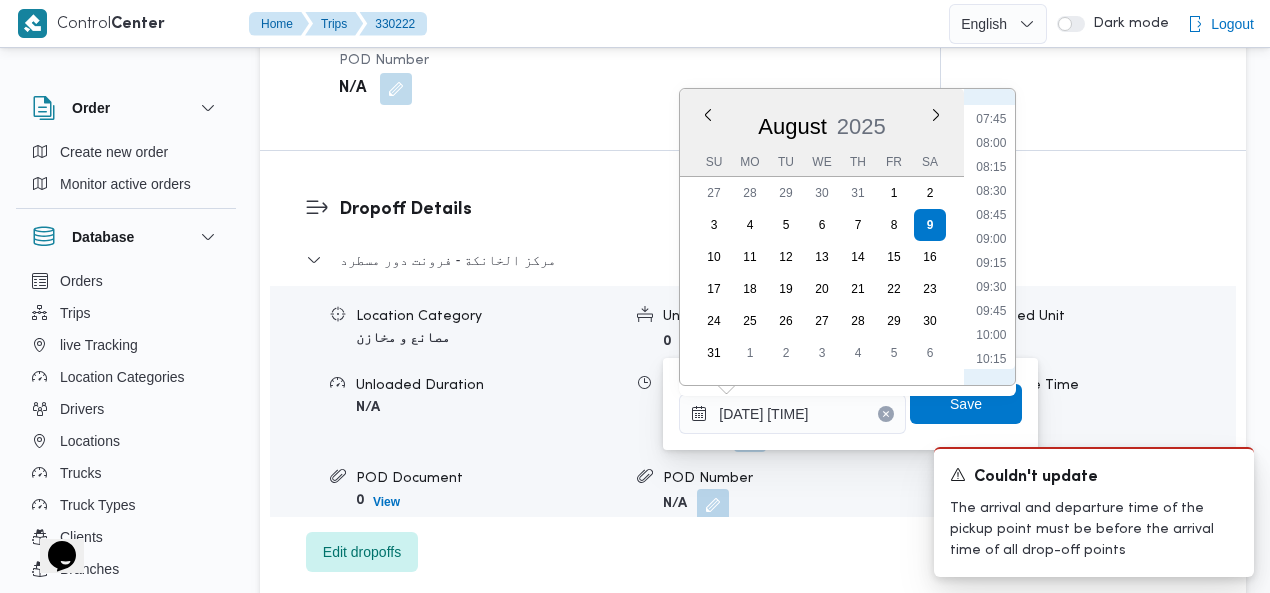 scroll, scrollTop: 970, scrollLeft: 0, axis: vertical 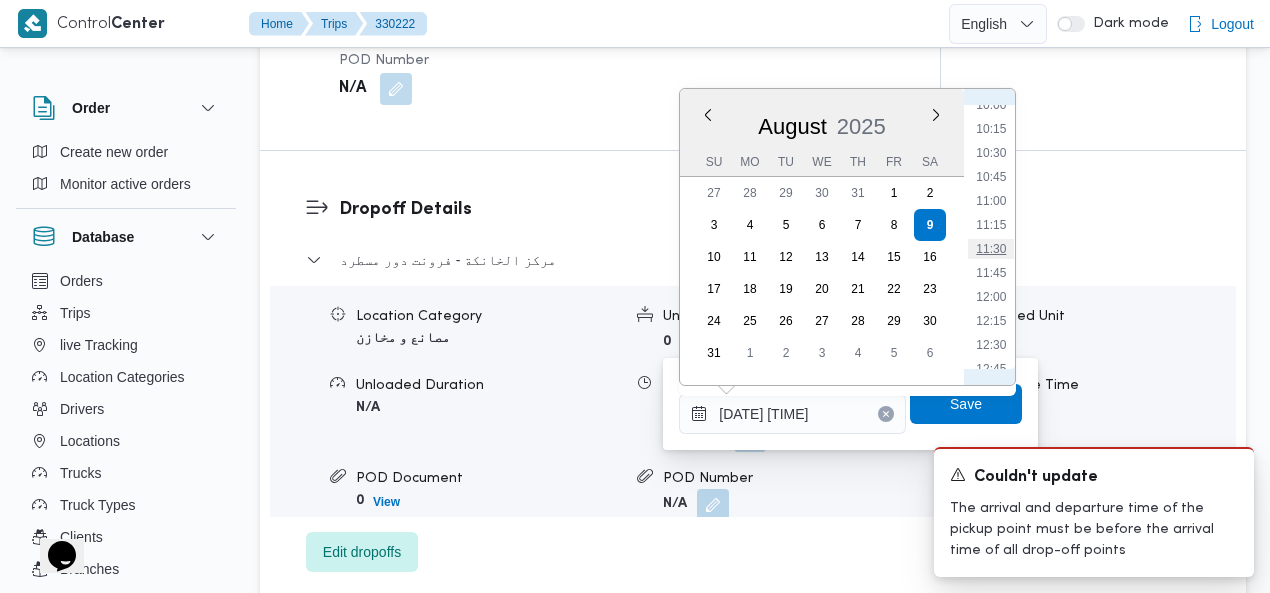 click on "11:30" at bounding box center (992, 249) 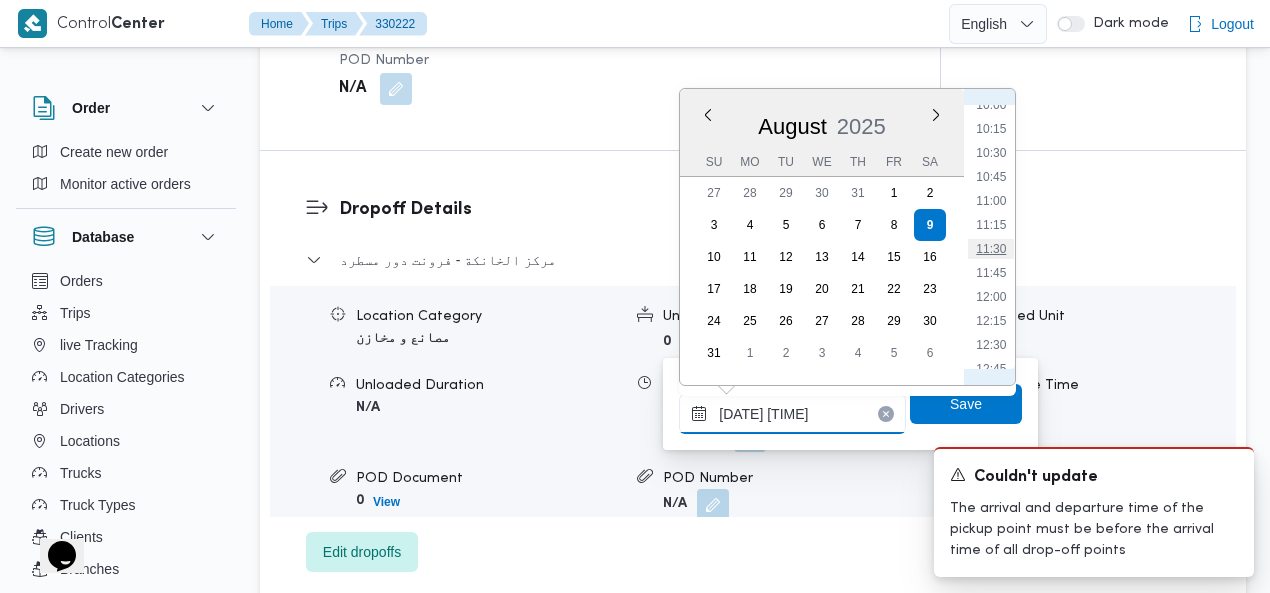 type on "09/08/2025 11:30" 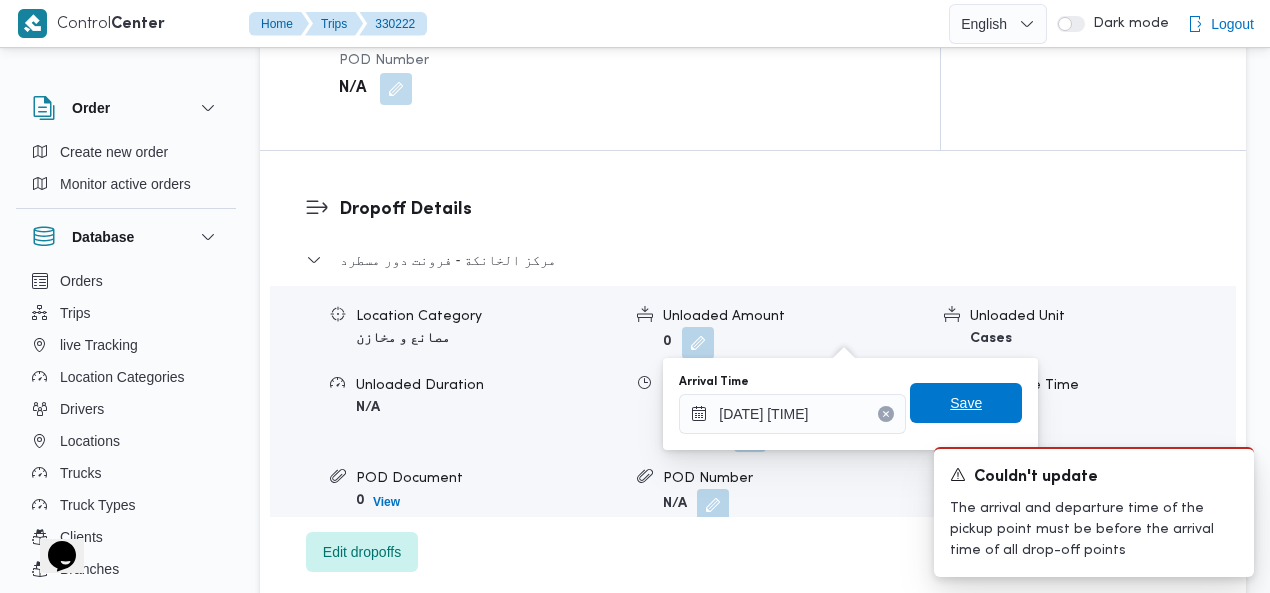 click on "Save" at bounding box center (966, 403) 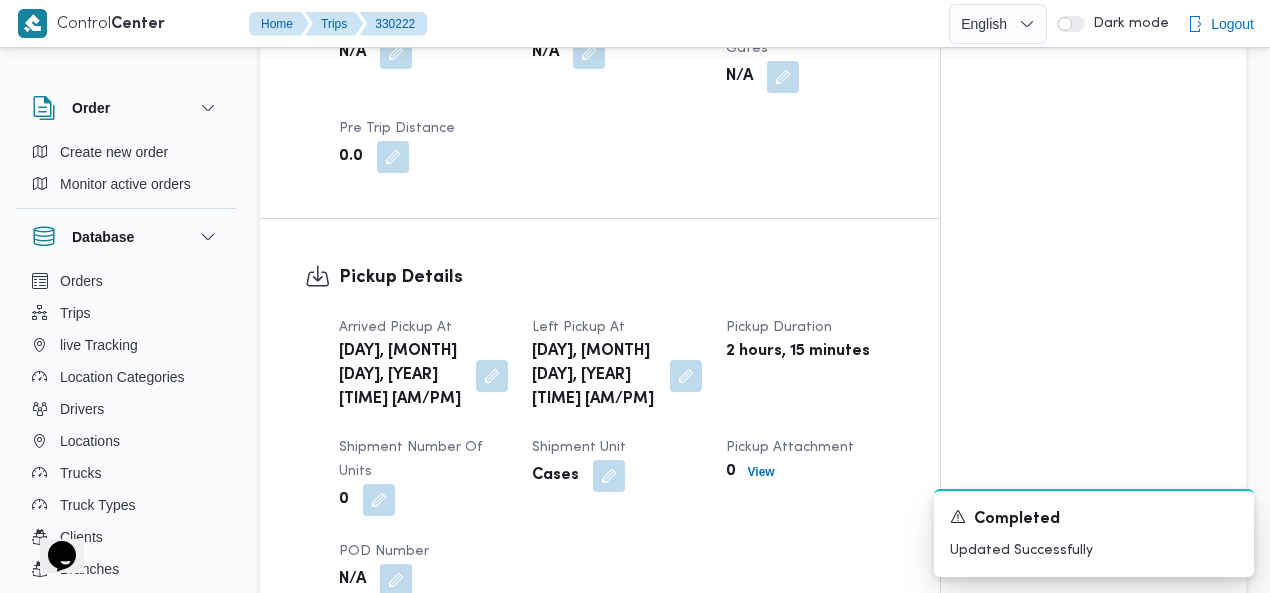 scroll, scrollTop: 1087, scrollLeft: 0, axis: vertical 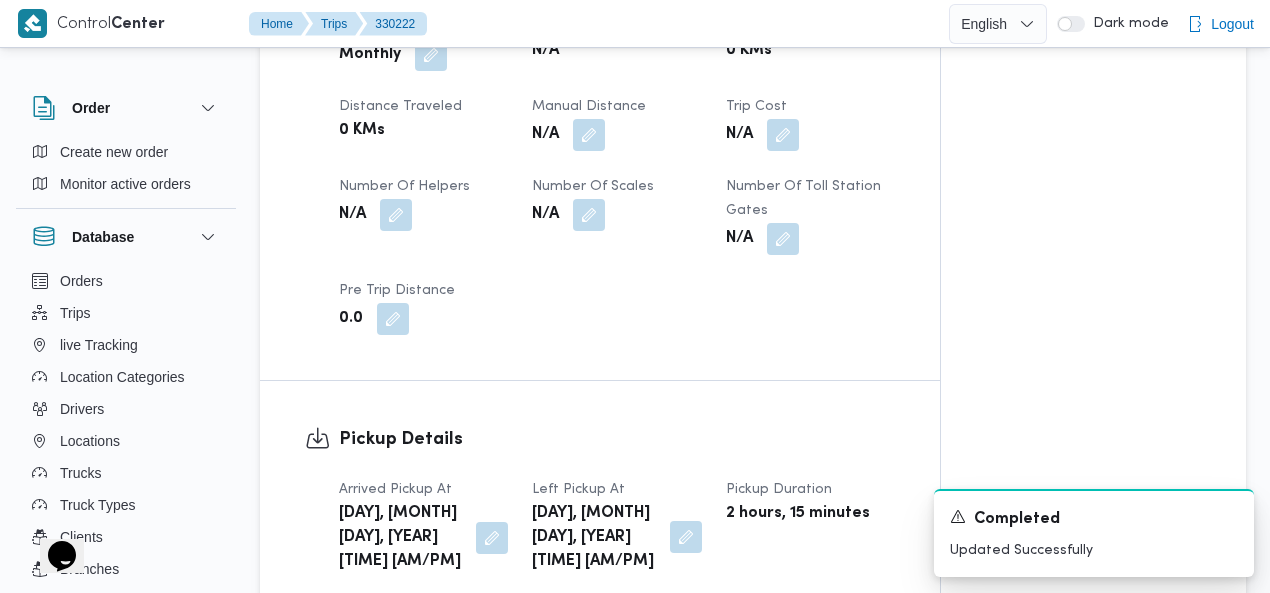 click at bounding box center (686, 537) 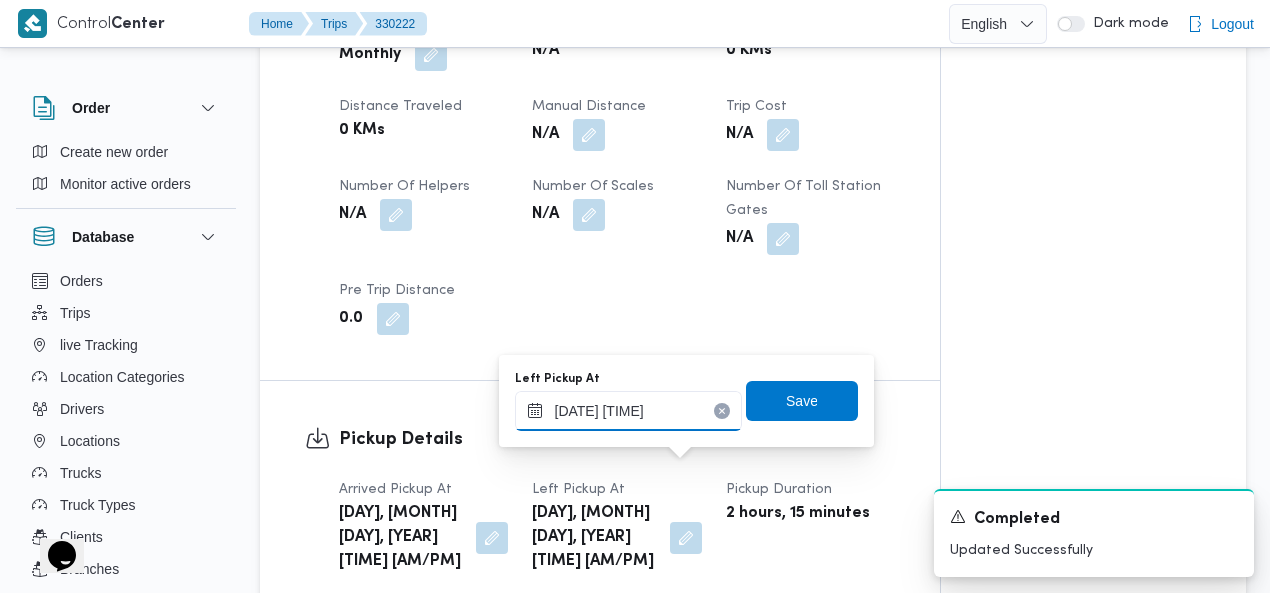 click on "09/08/2025 03:30" at bounding box center [628, 411] 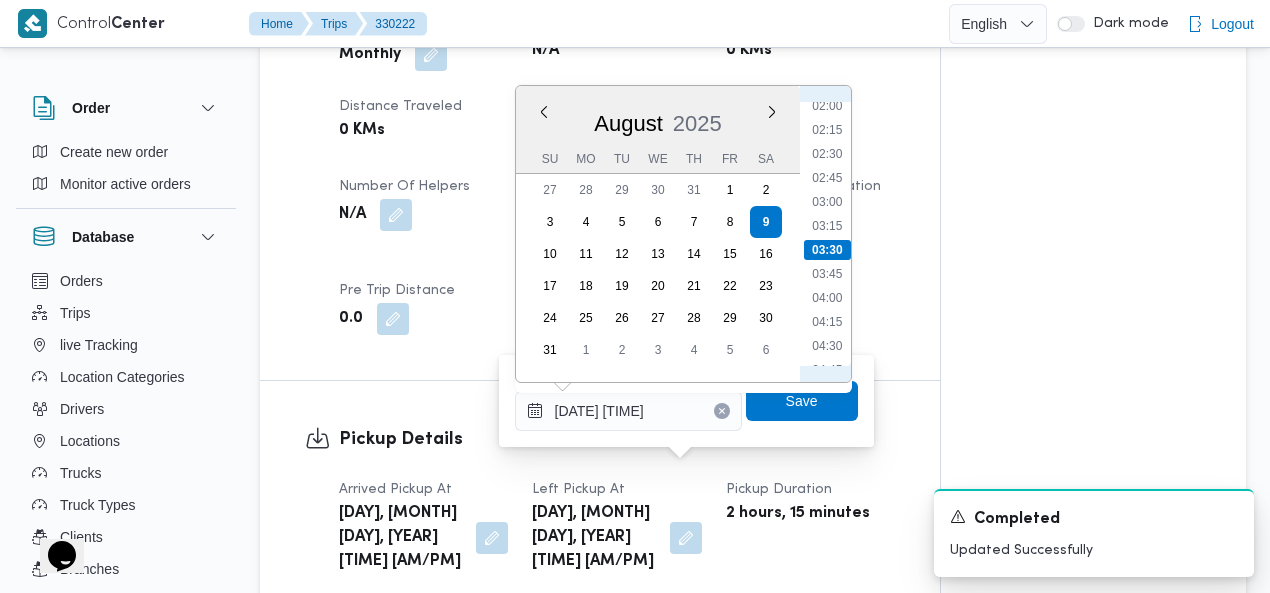 scroll, scrollTop: 658, scrollLeft: 0, axis: vertical 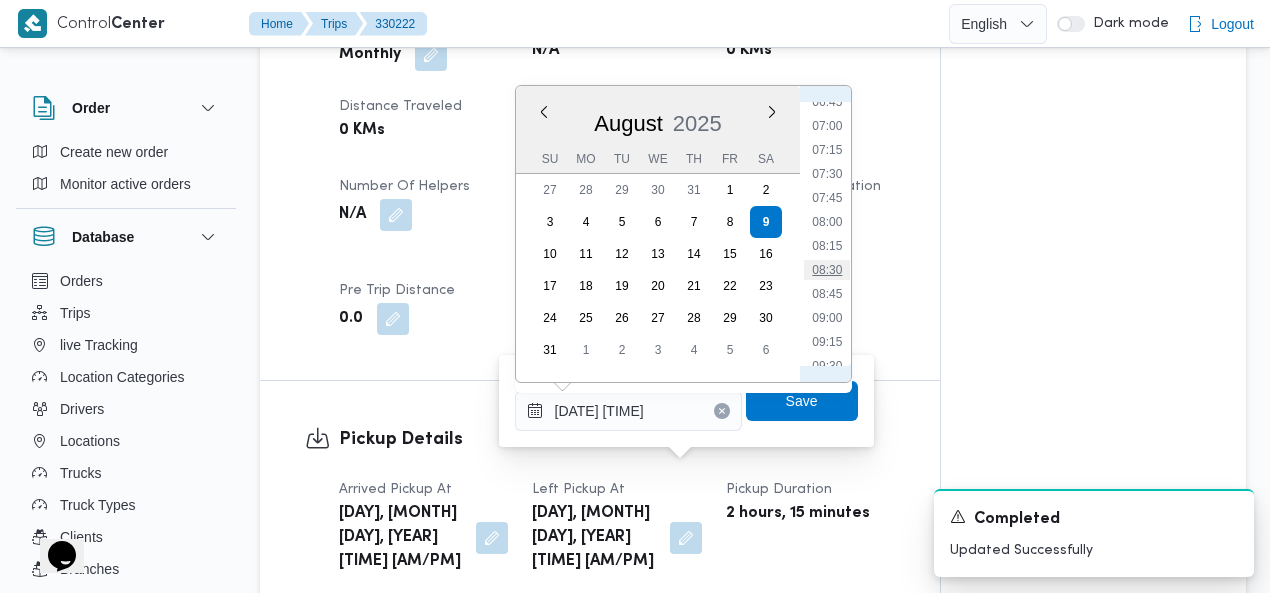 click on "08:30" at bounding box center (827, 270) 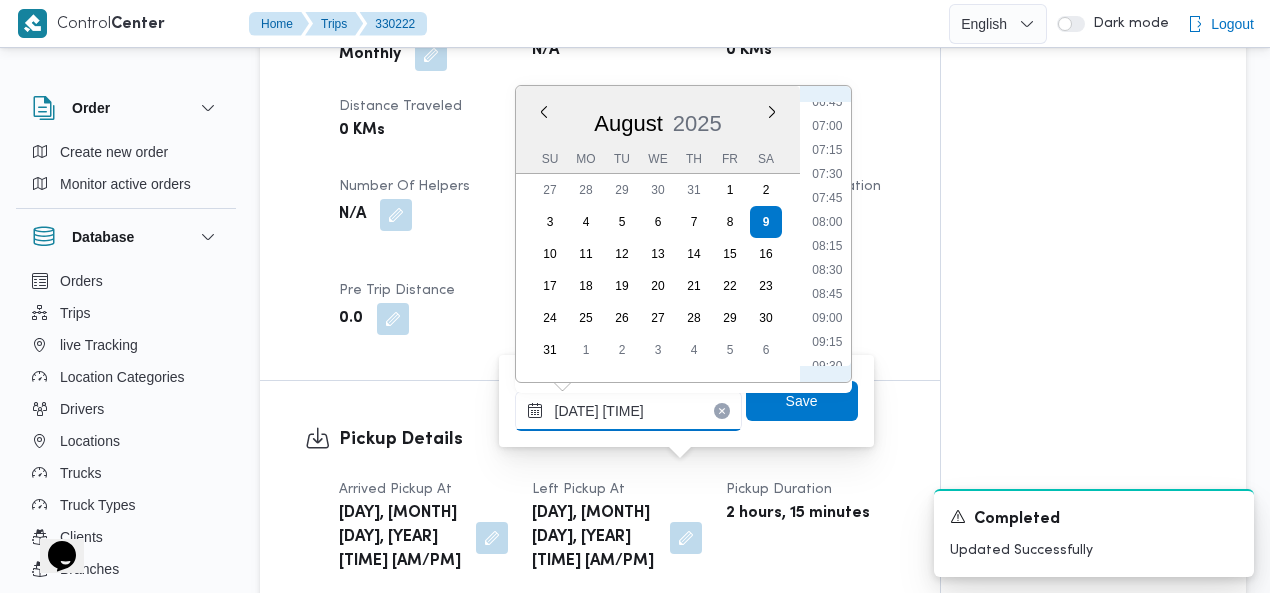 type on "09/08/2025 03:30" 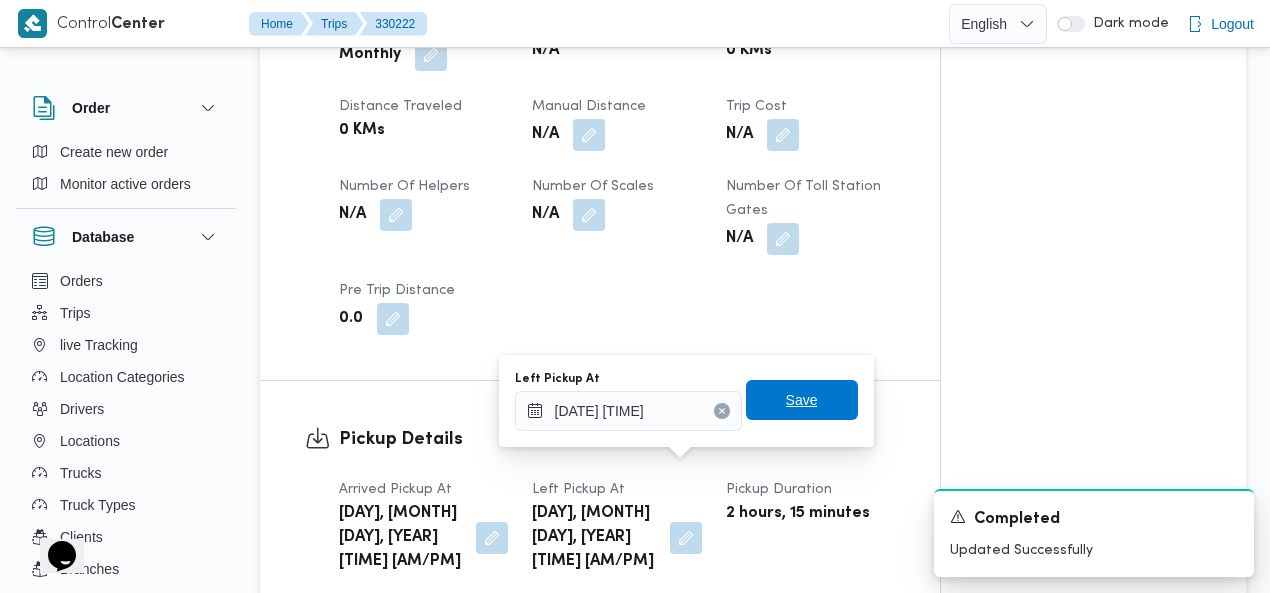 click on "Save" at bounding box center (802, 400) 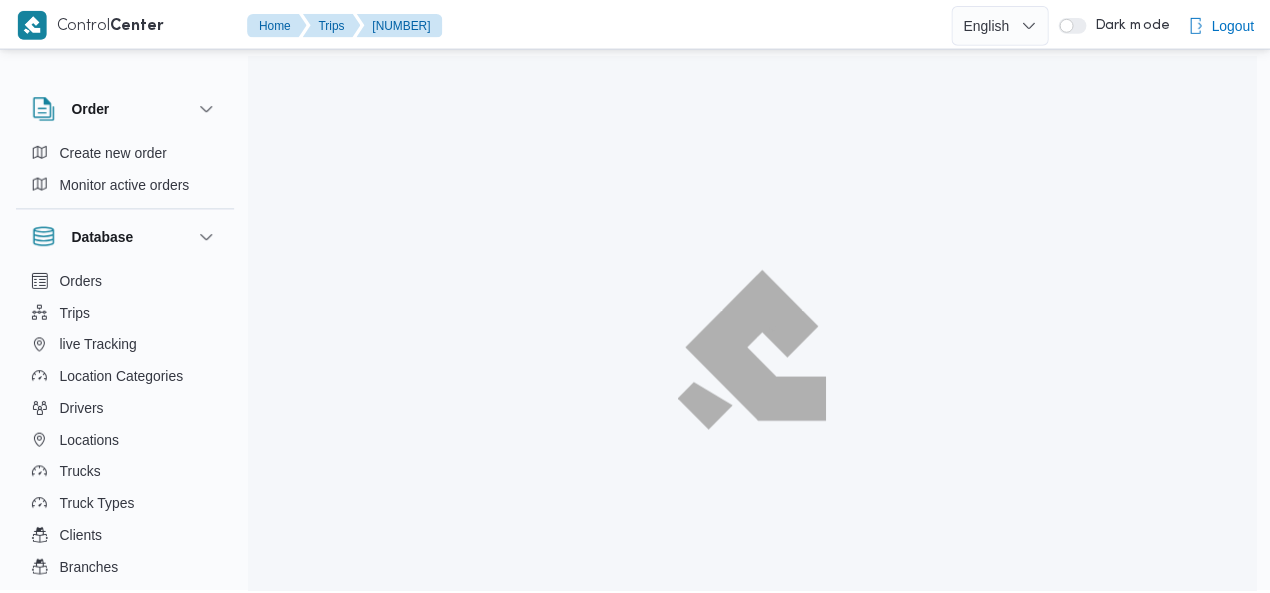 scroll, scrollTop: 0, scrollLeft: 0, axis: both 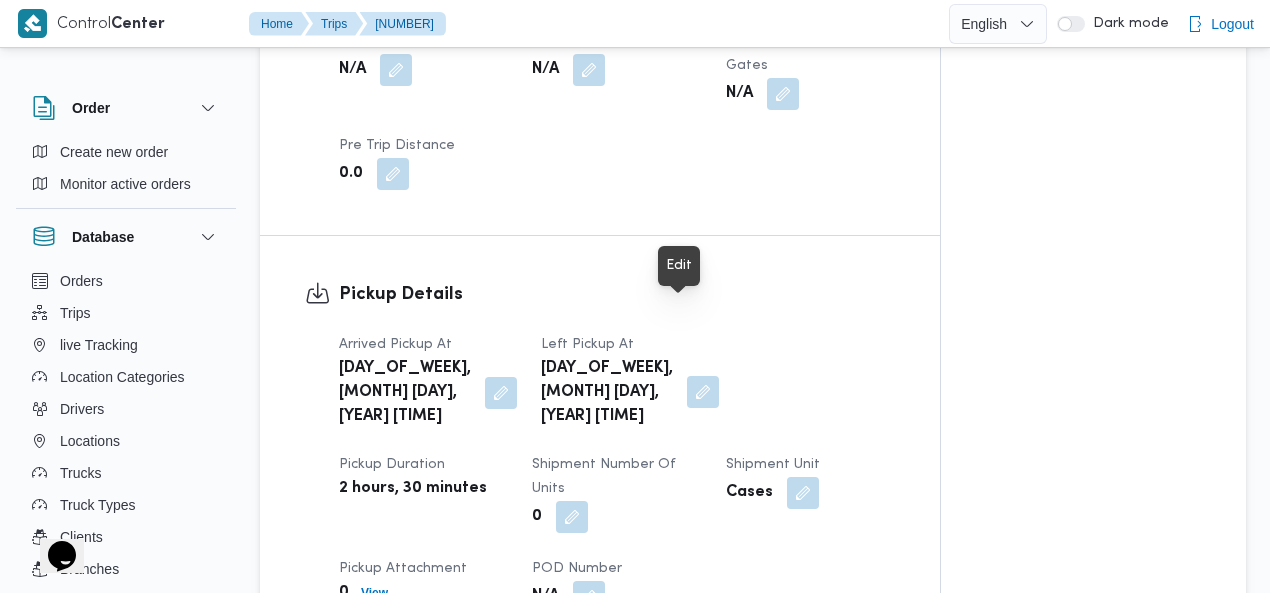 click at bounding box center (703, 392) 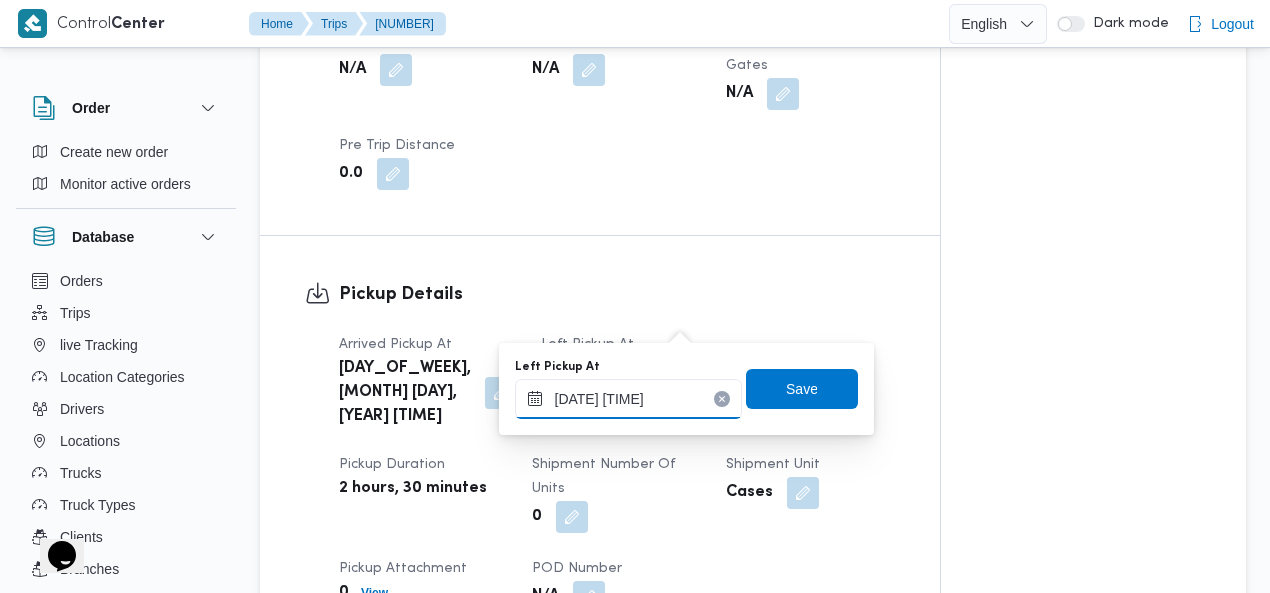 click on "09/08/2025 03:00" at bounding box center (628, 399) 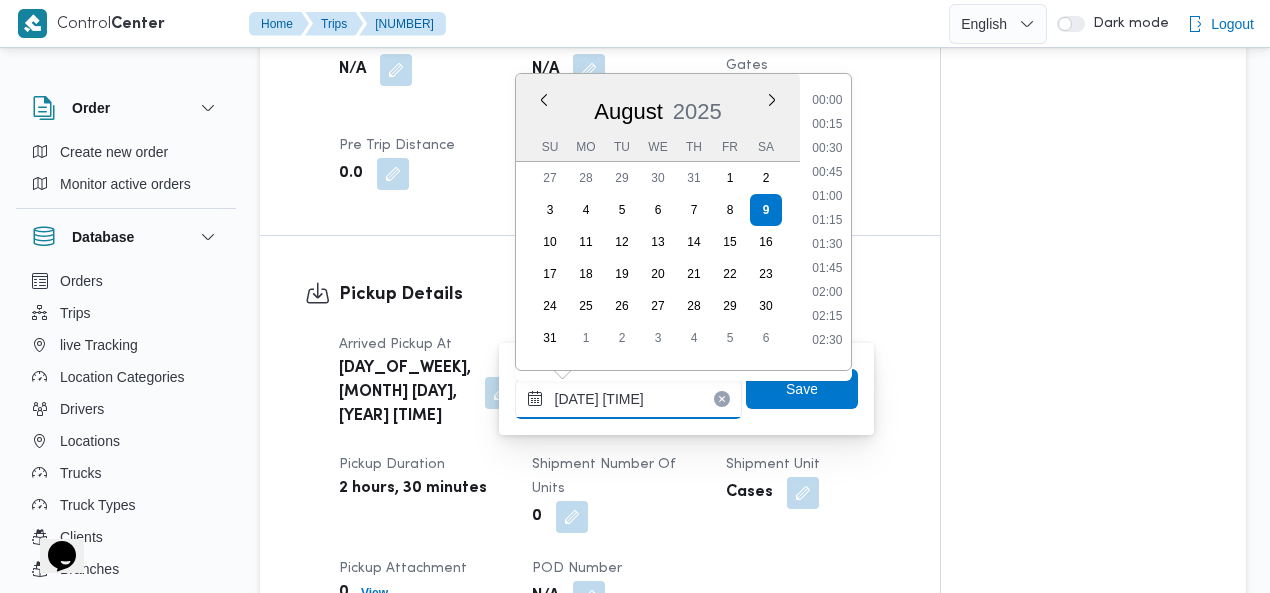 scroll, scrollTop: 150, scrollLeft: 0, axis: vertical 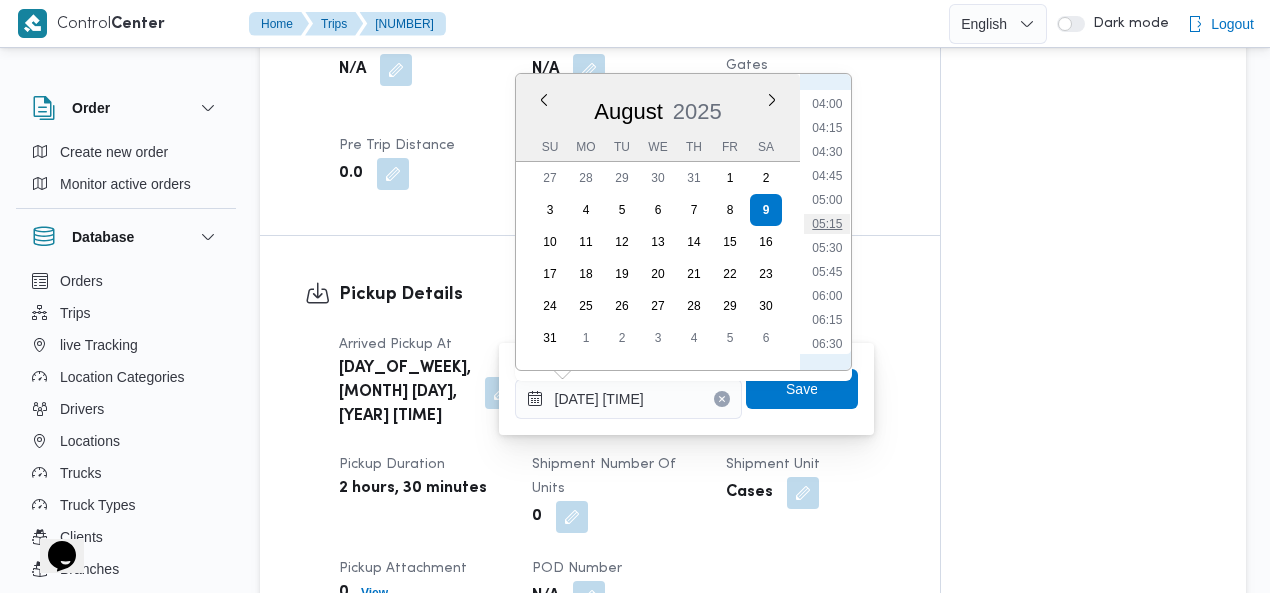 click on "05:15" at bounding box center [827, 224] 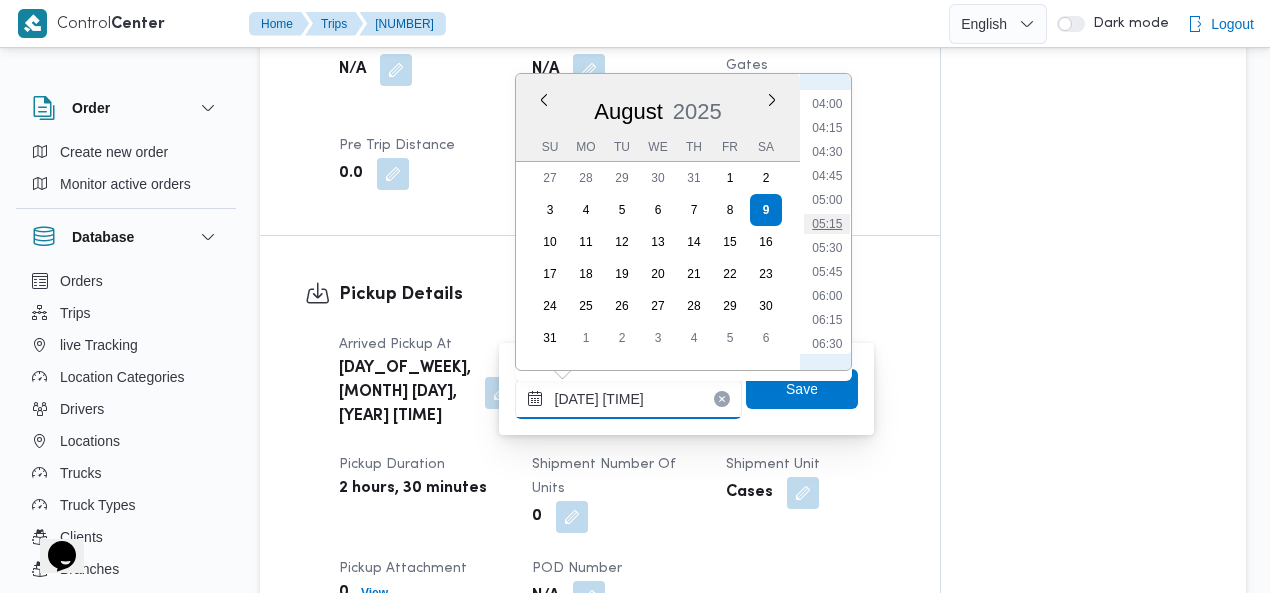 type on "09/08/2025 05:15" 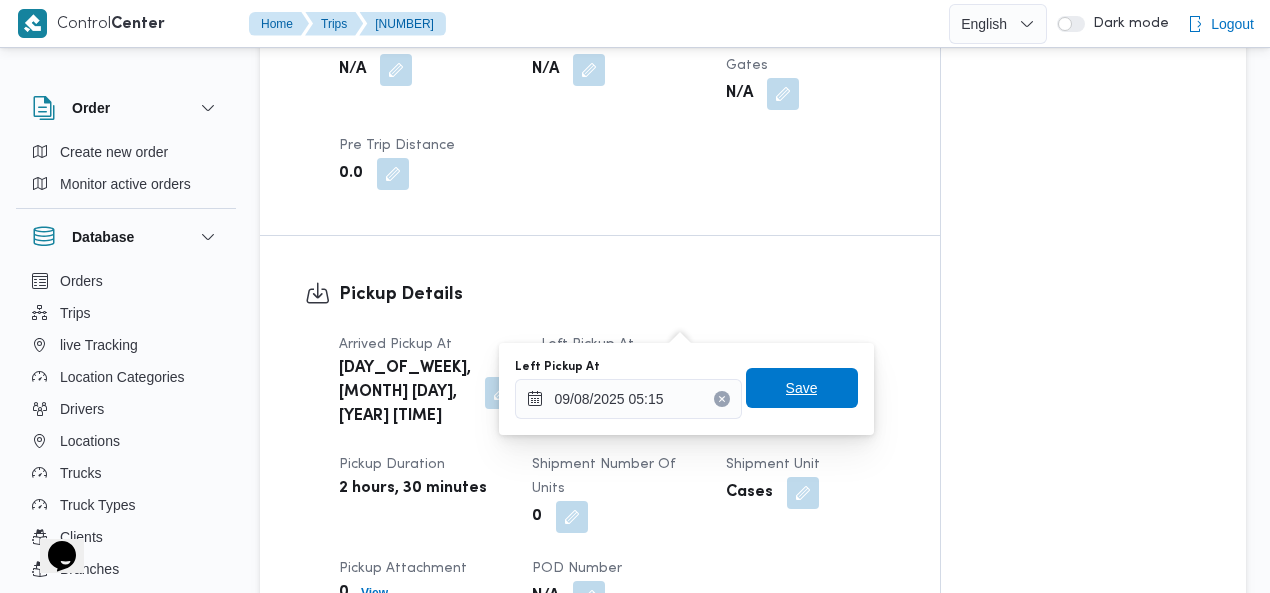 click on "Save" at bounding box center (802, 388) 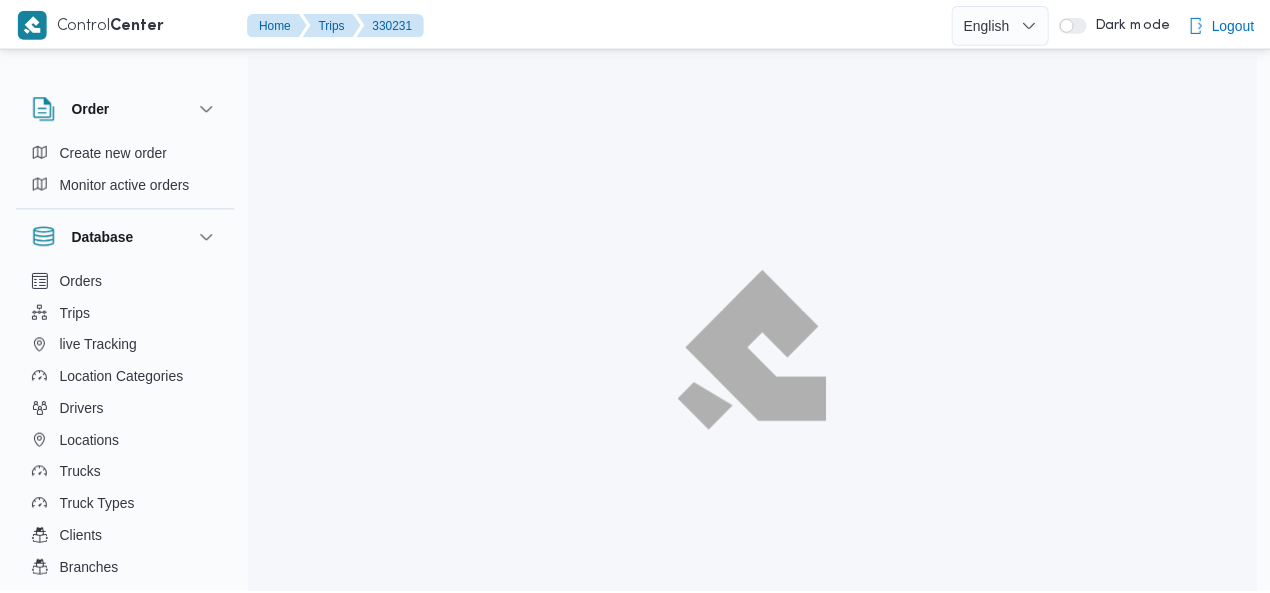scroll, scrollTop: 0, scrollLeft: 0, axis: both 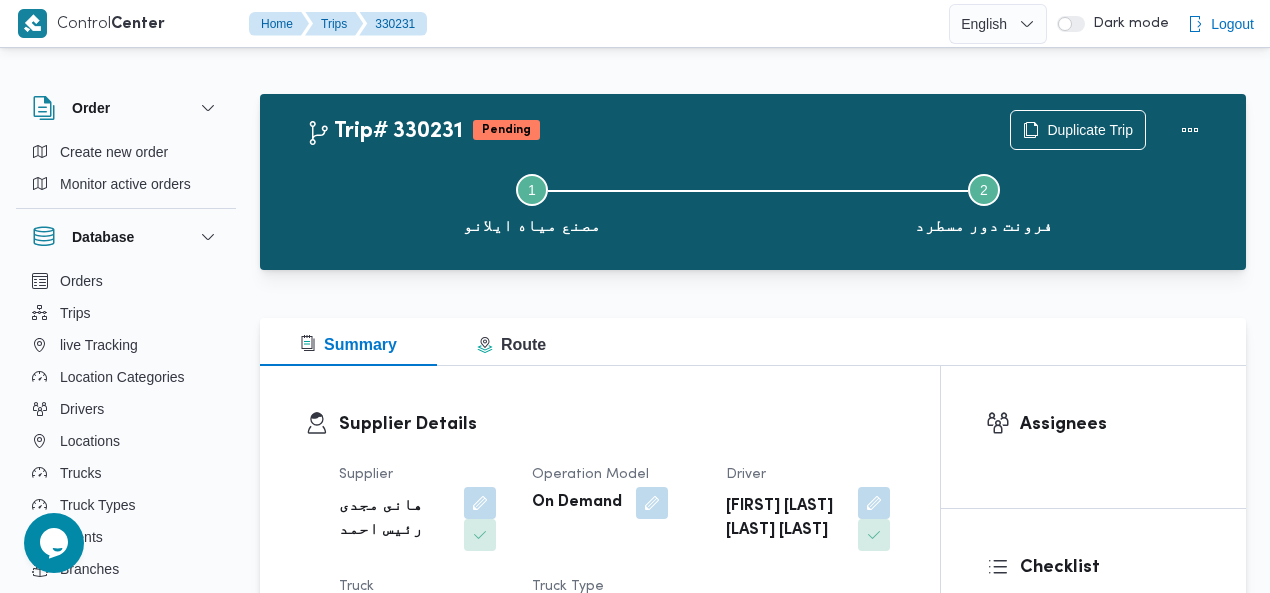 click on "Trip# 330231 Pending Duplicate Trip   Step 1 is incomplete 1 مصنع مياه ايلانو  Step 2 is incomplete 2 فرونت دور مسطرد" at bounding box center [753, 182] 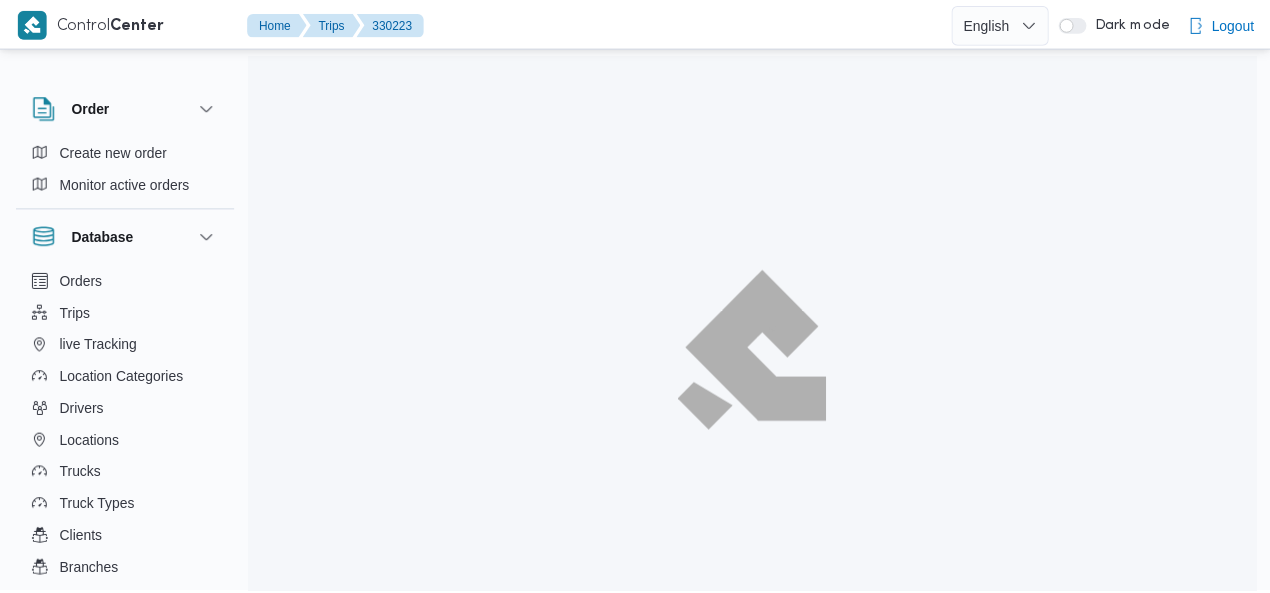 scroll, scrollTop: 0, scrollLeft: 0, axis: both 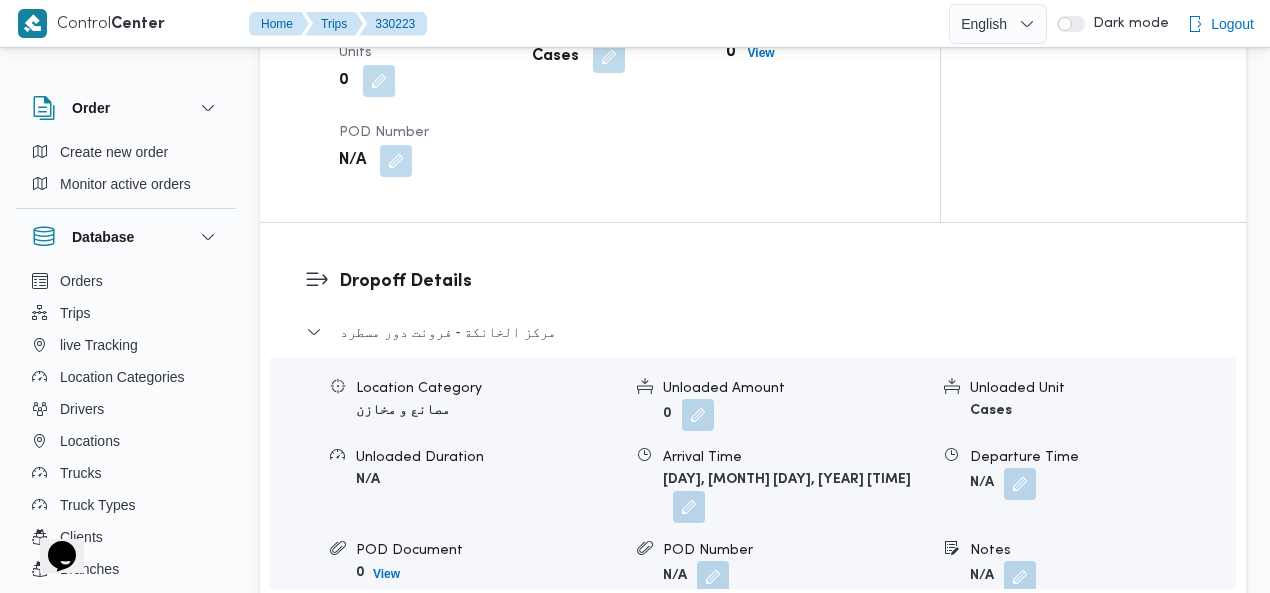 click at bounding box center [689, 507] 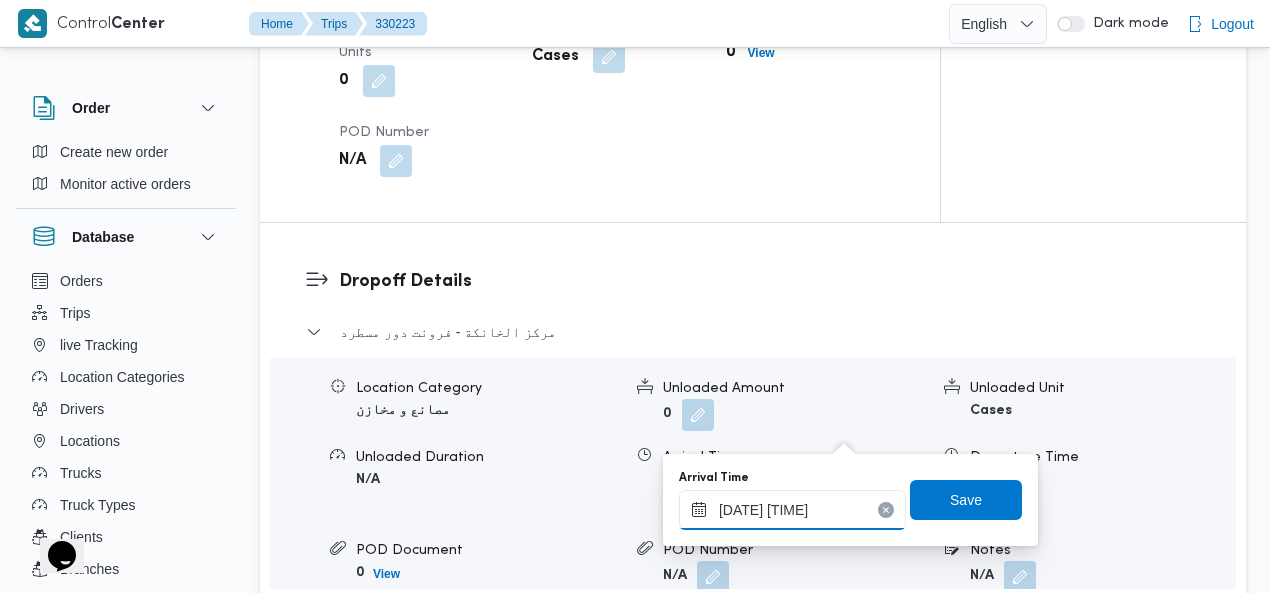 click on "[DATE] [TIME]" at bounding box center [792, 510] 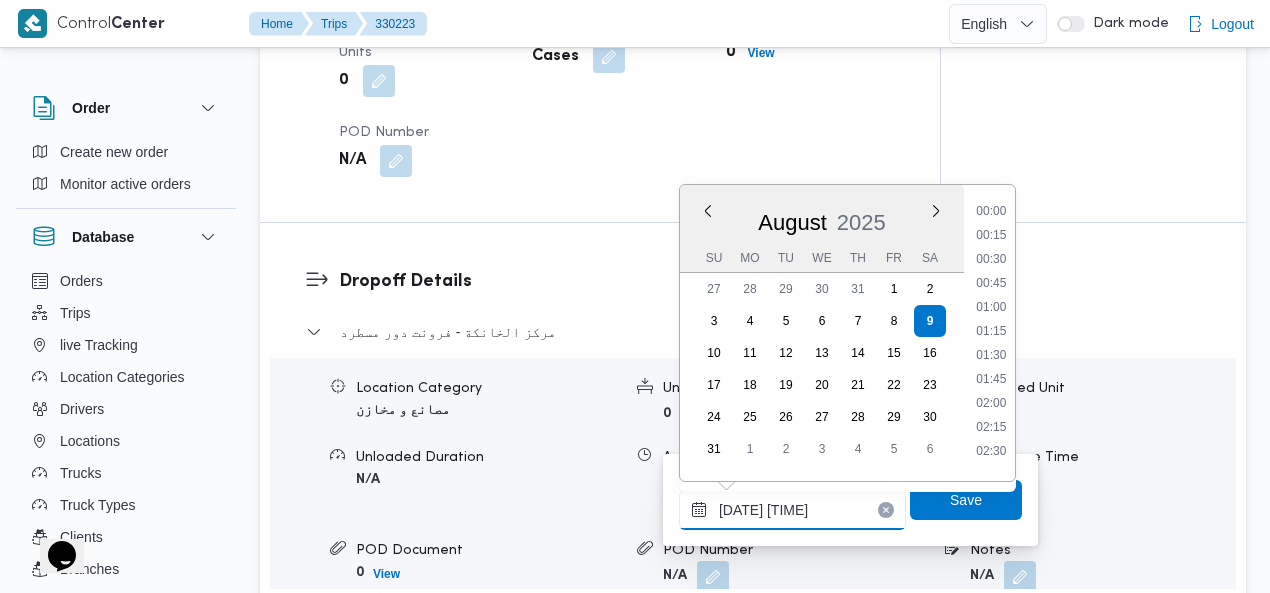 scroll, scrollTop: 414, scrollLeft: 0, axis: vertical 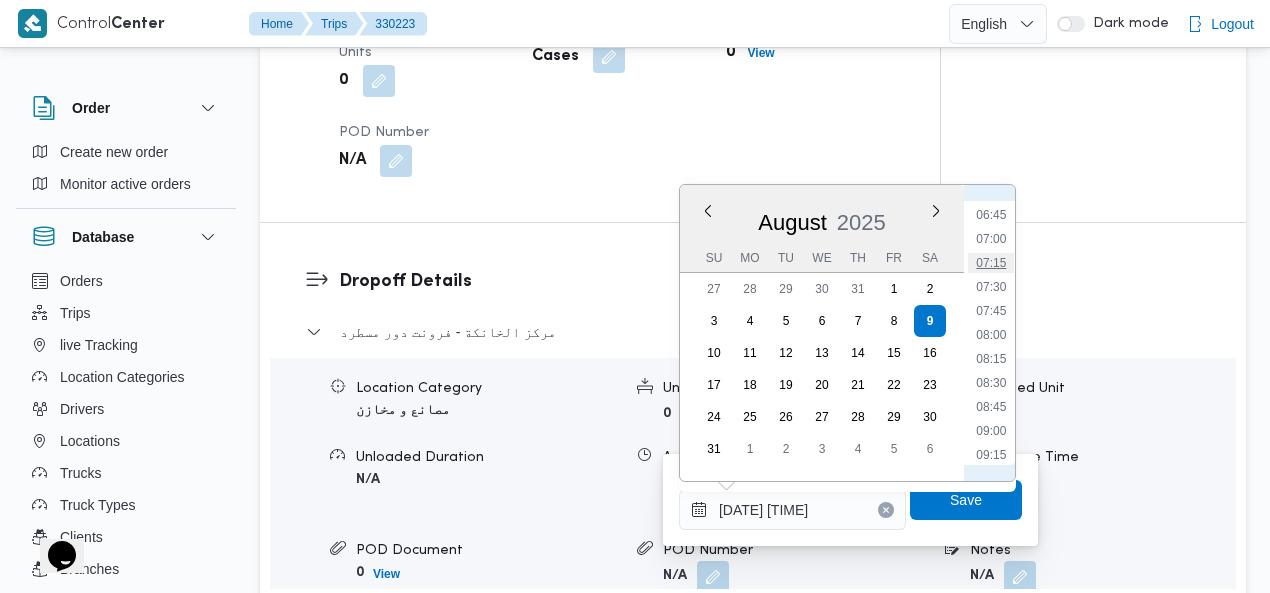 click on "07:15" at bounding box center (991, 263) 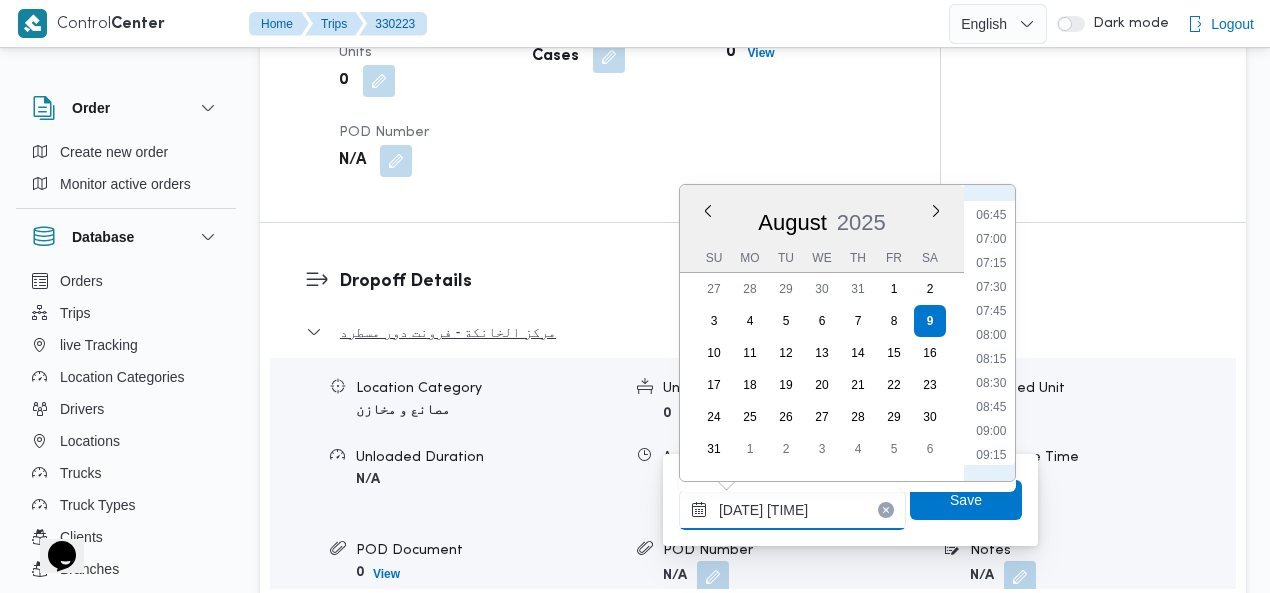 type on "[DATE] [TIME]" 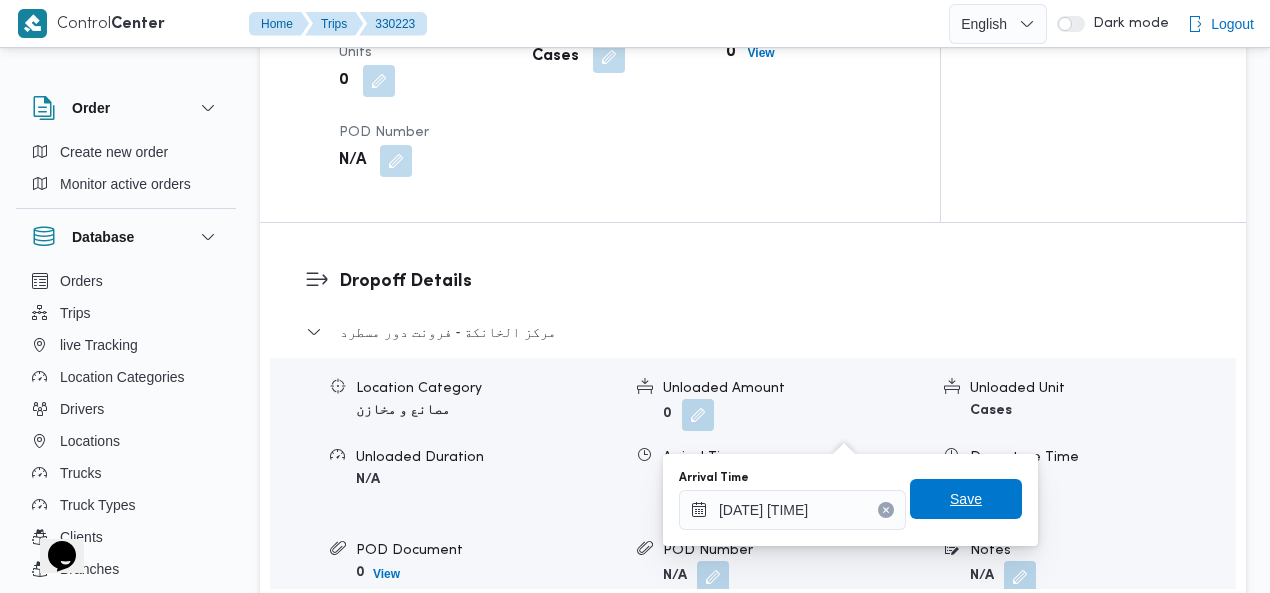 click on "Save" at bounding box center [966, 499] 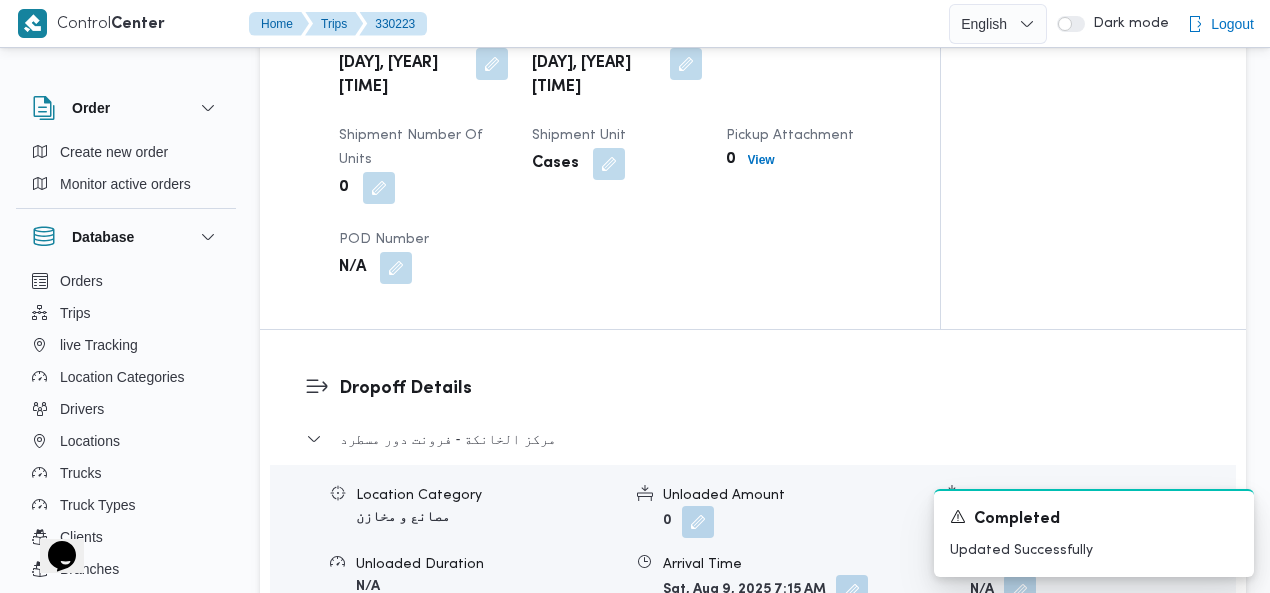 scroll, scrollTop: 1318, scrollLeft: 0, axis: vertical 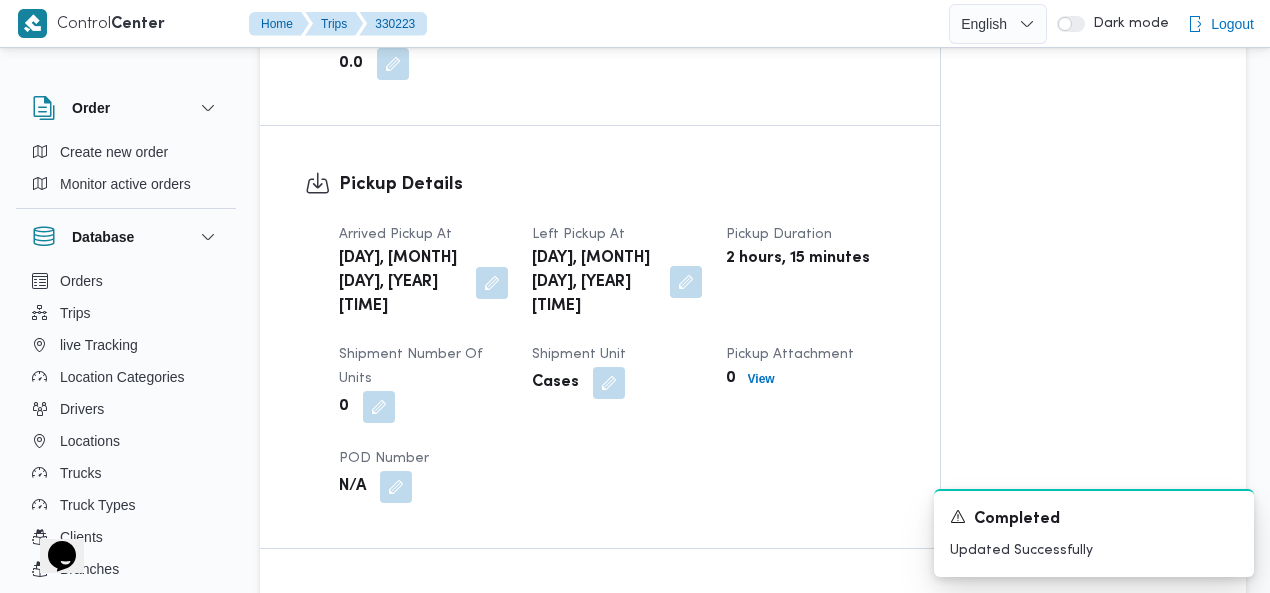 click at bounding box center [686, 282] 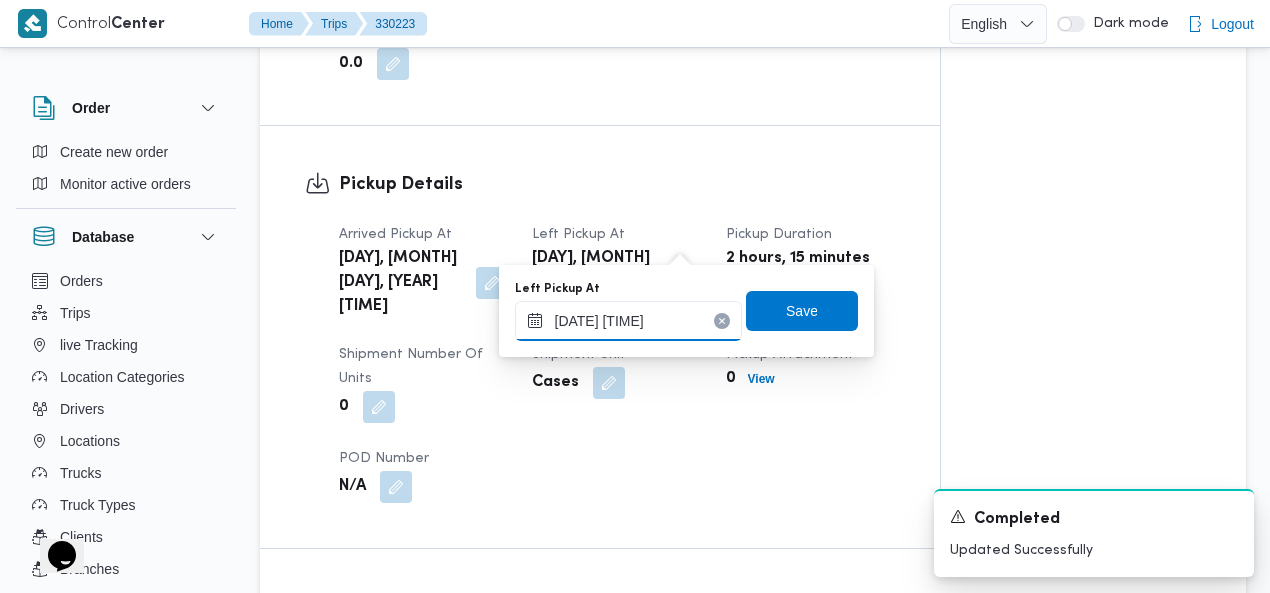 click on "[DATE] [TIME]" at bounding box center (628, 321) 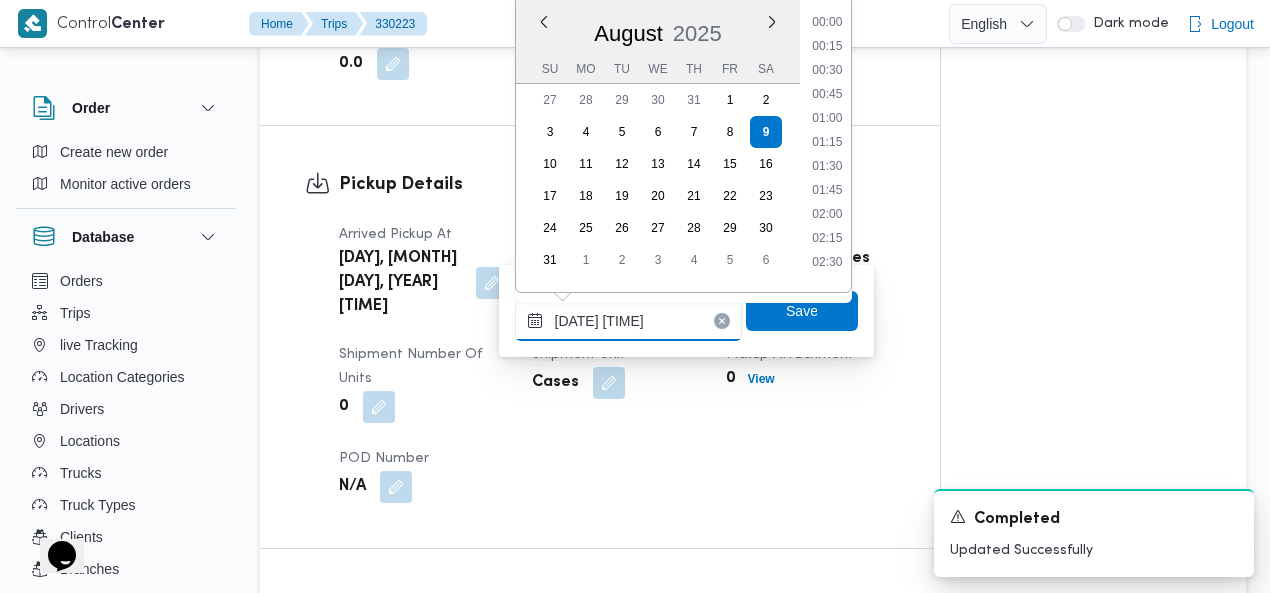 scroll, scrollTop: 150, scrollLeft: 0, axis: vertical 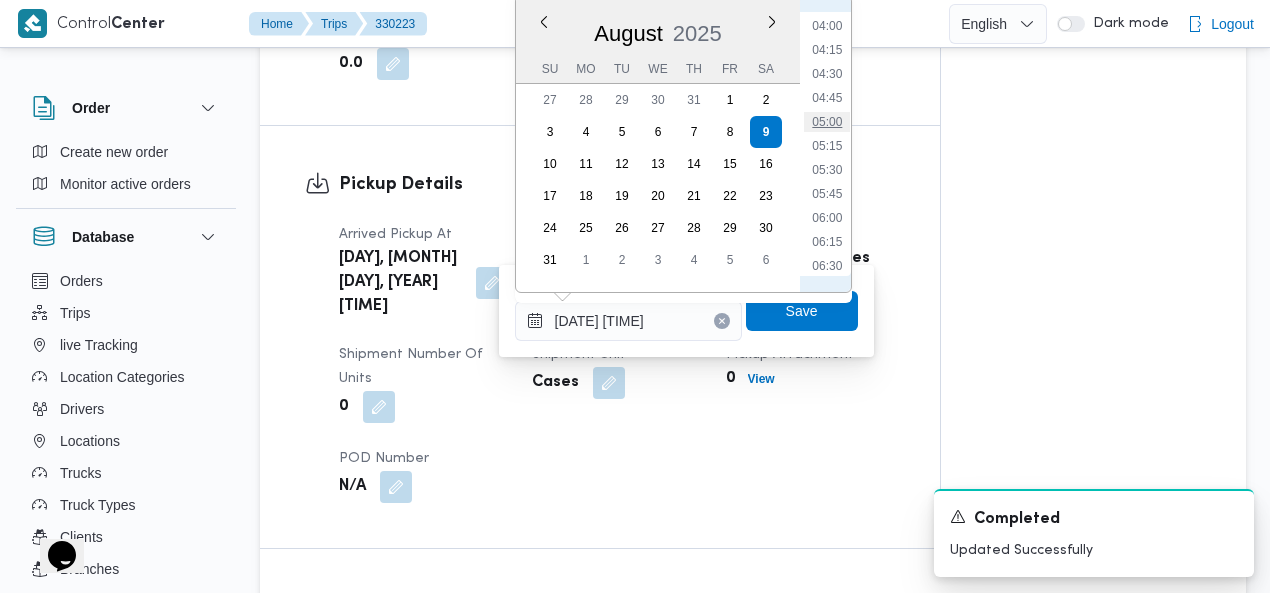click on "05:00" at bounding box center (827, 122) 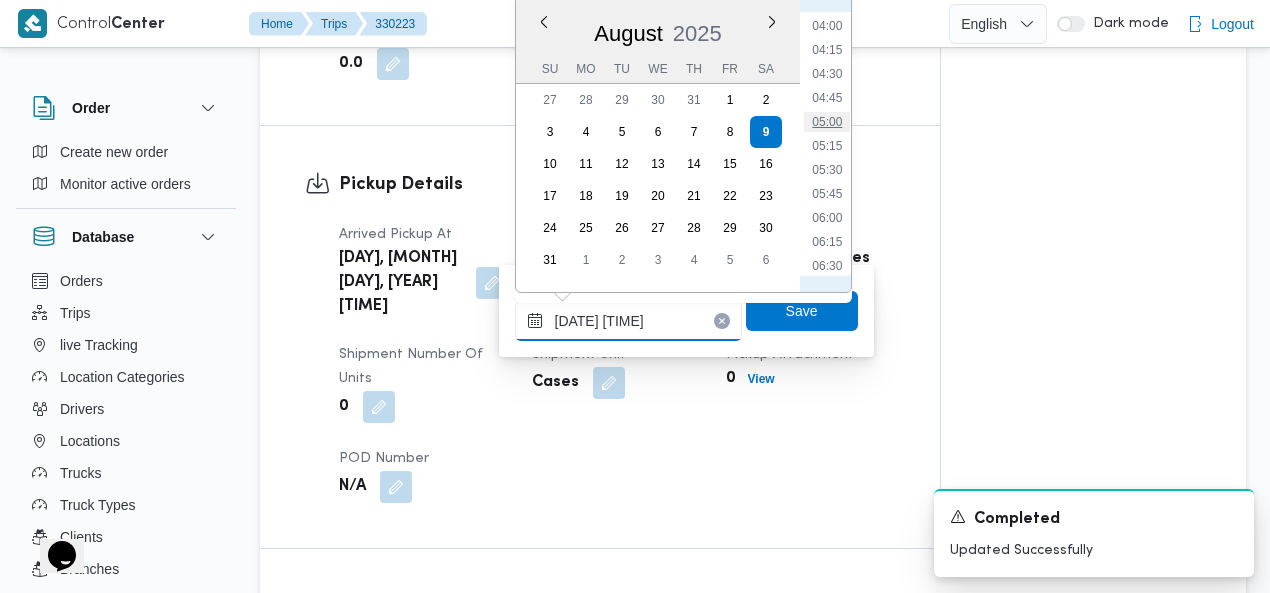 type on "09/08/2025 05:00" 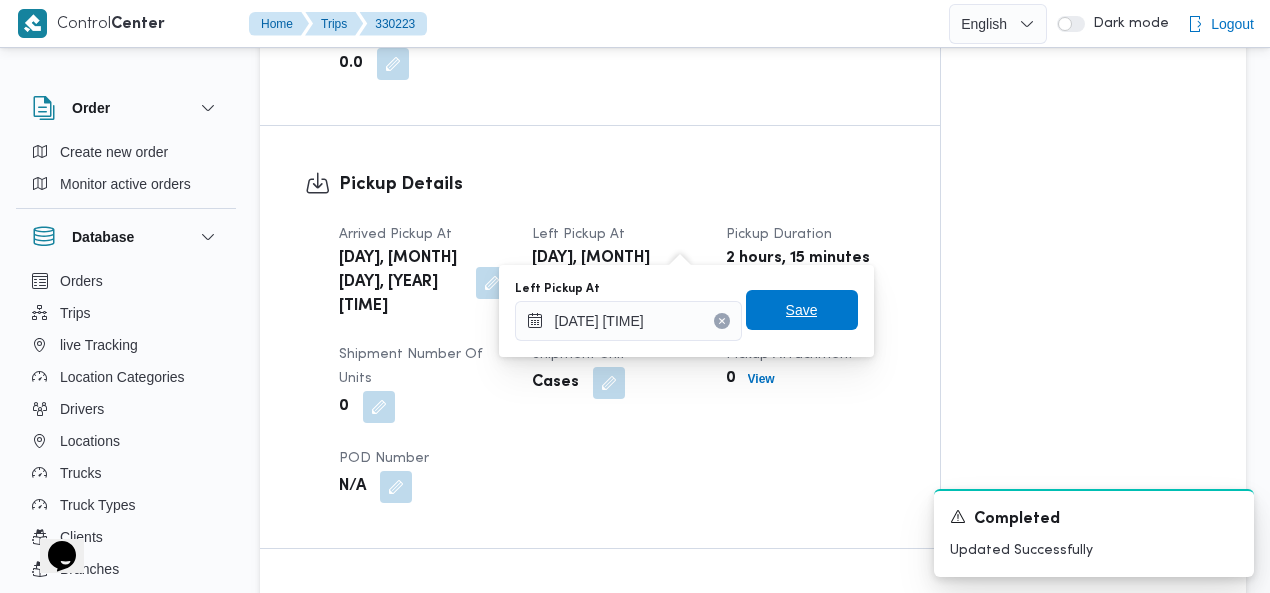 click on "Save" at bounding box center (802, 310) 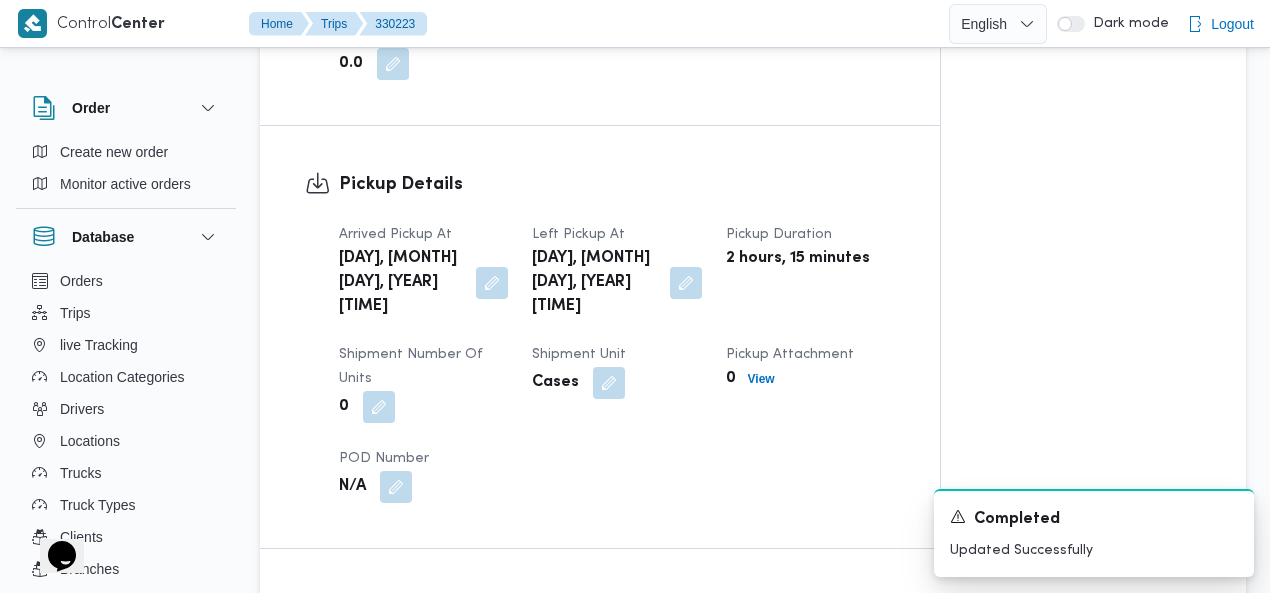 click on "Assignees Checklist Dropoffs details entered Driver Assigned Truck Assigned Documents for pickup Documents for dropoff Confirmed Data" at bounding box center [1093, -202] 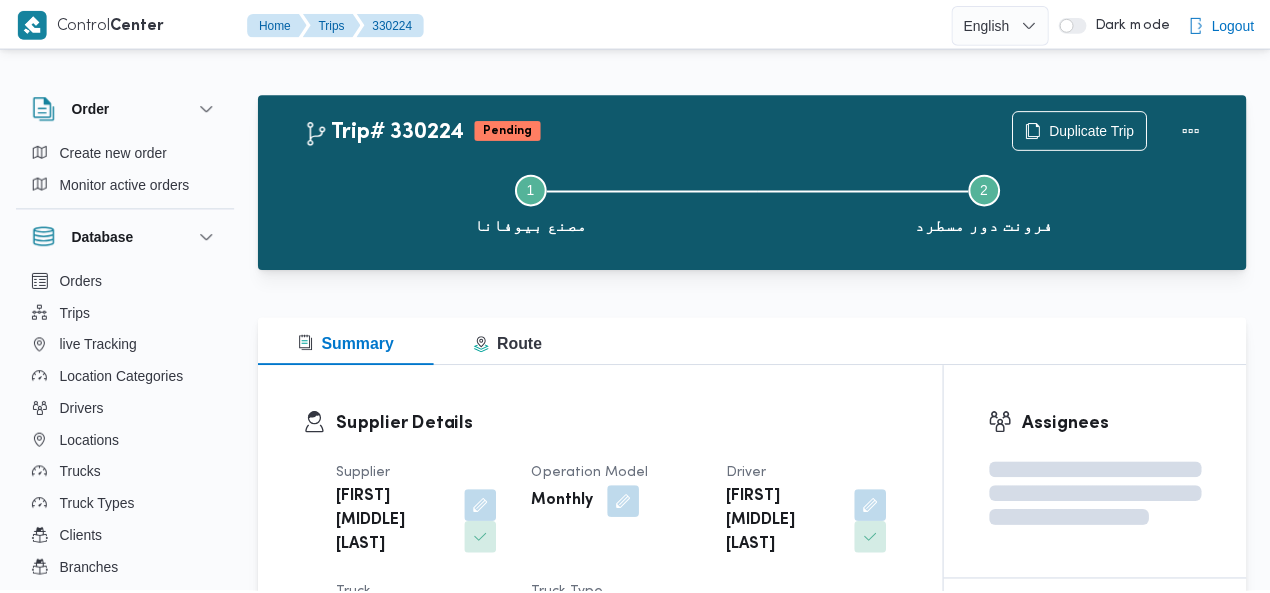 scroll, scrollTop: 0, scrollLeft: 0, axis: both 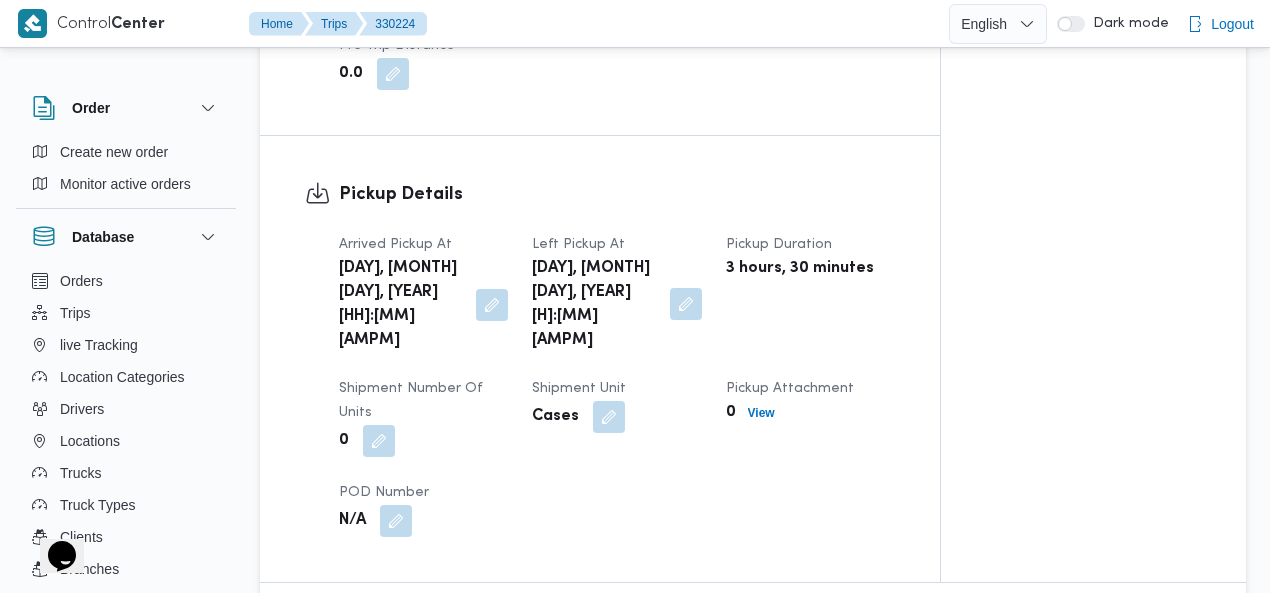click at bounding box center [686, 304] 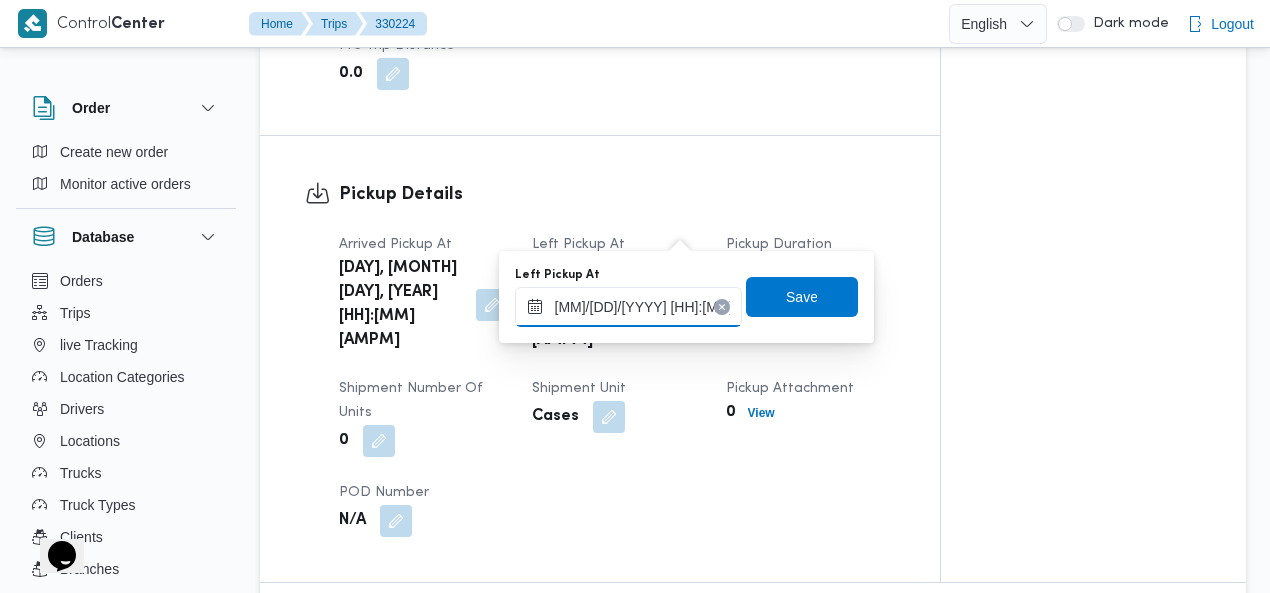click on "09/08/2025 03:45" at bounding box center (628, 307) 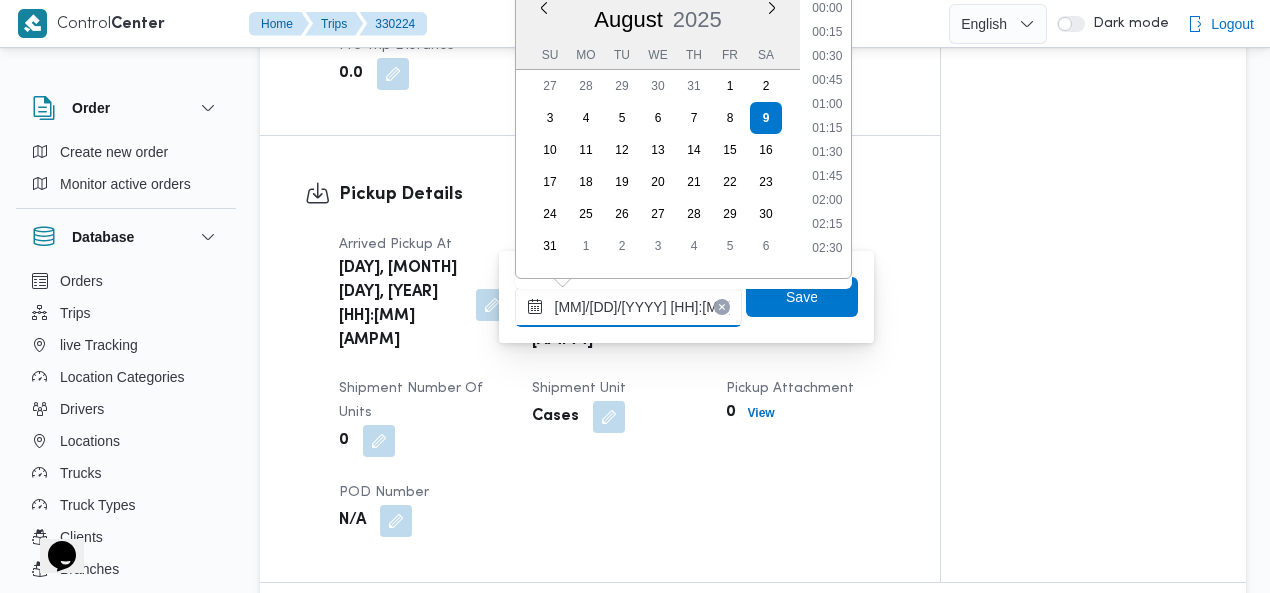 scroll, scrollTop: 222, scrollLeft: 0, axis: vertical 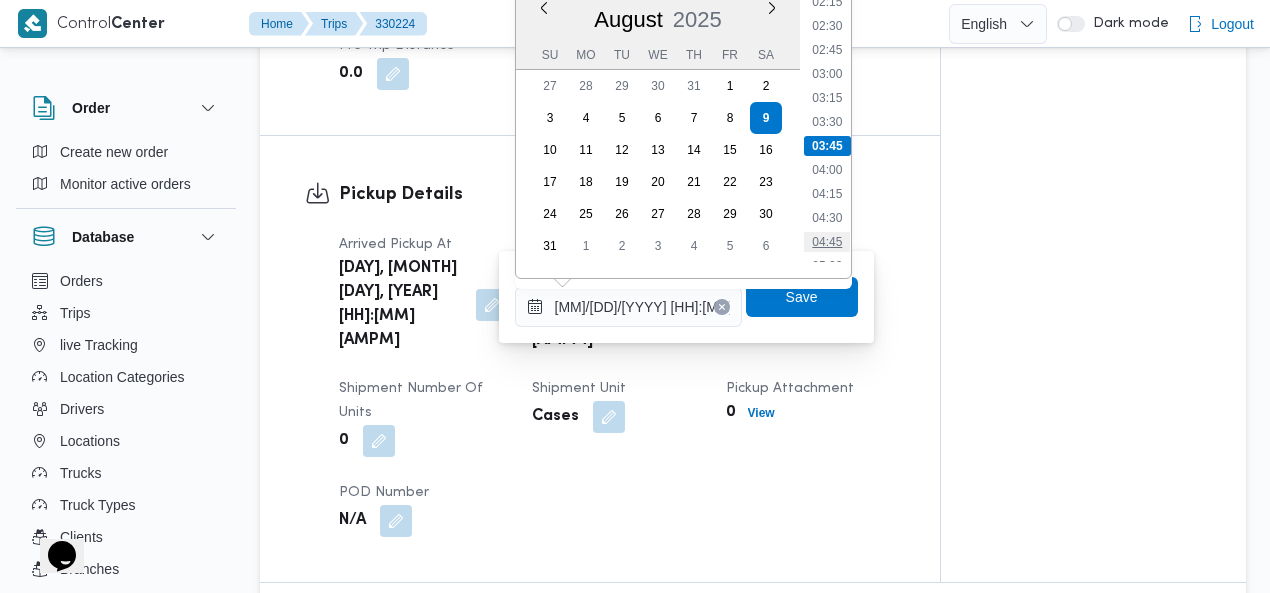 click on "04:45" at bounding box center [827, 242] 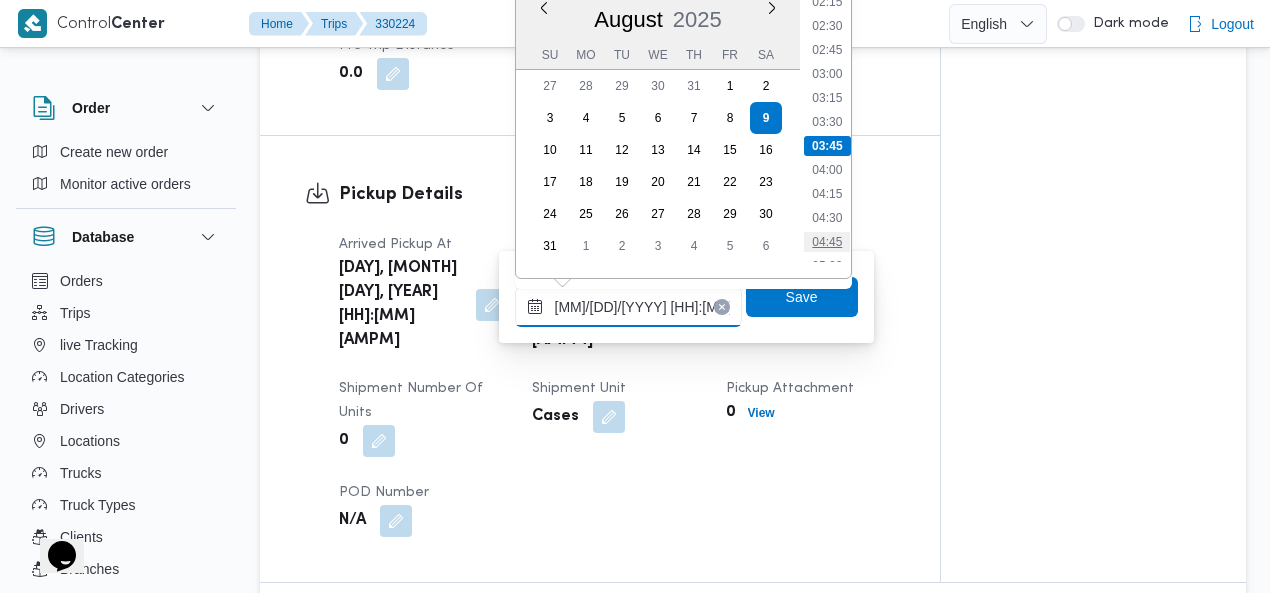 type on "09/08/2025 04:45" 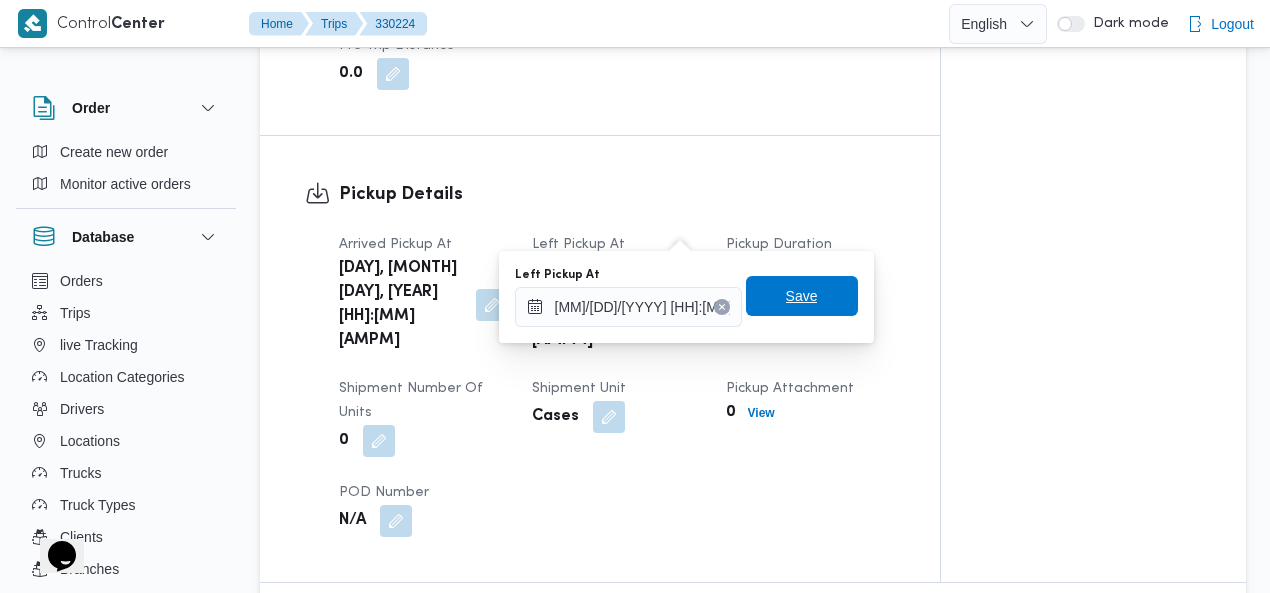 click on "Save" at bounding box center [802, 296] 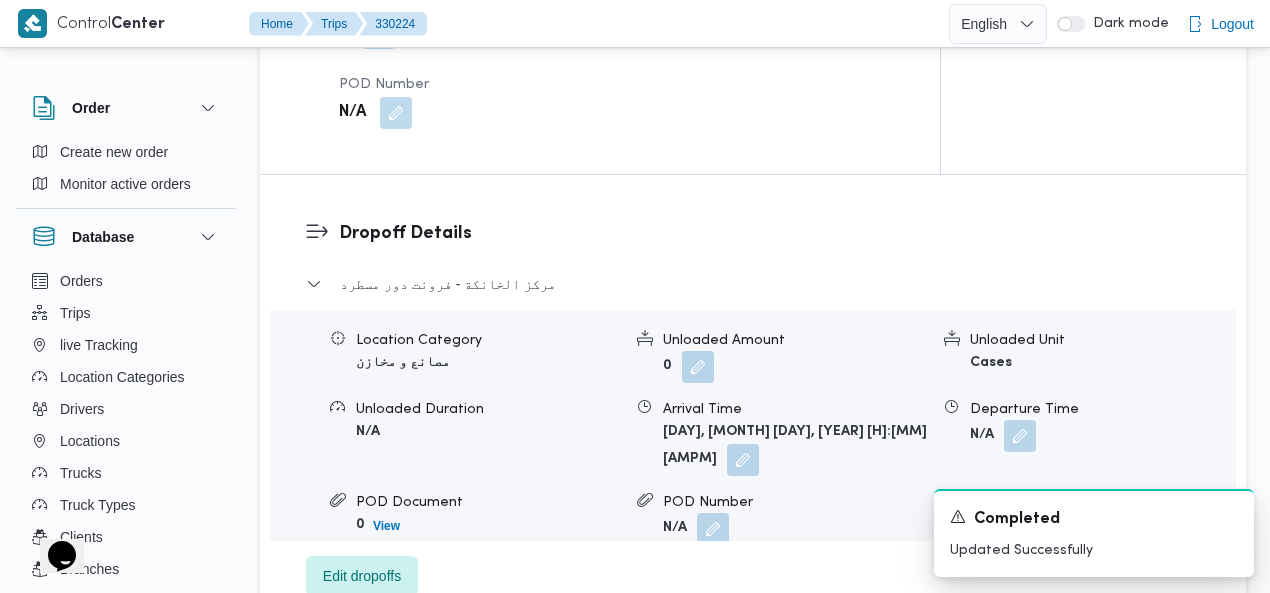 scroll, scrollTop: 1744, scrollLeft: 0, axis: vertical 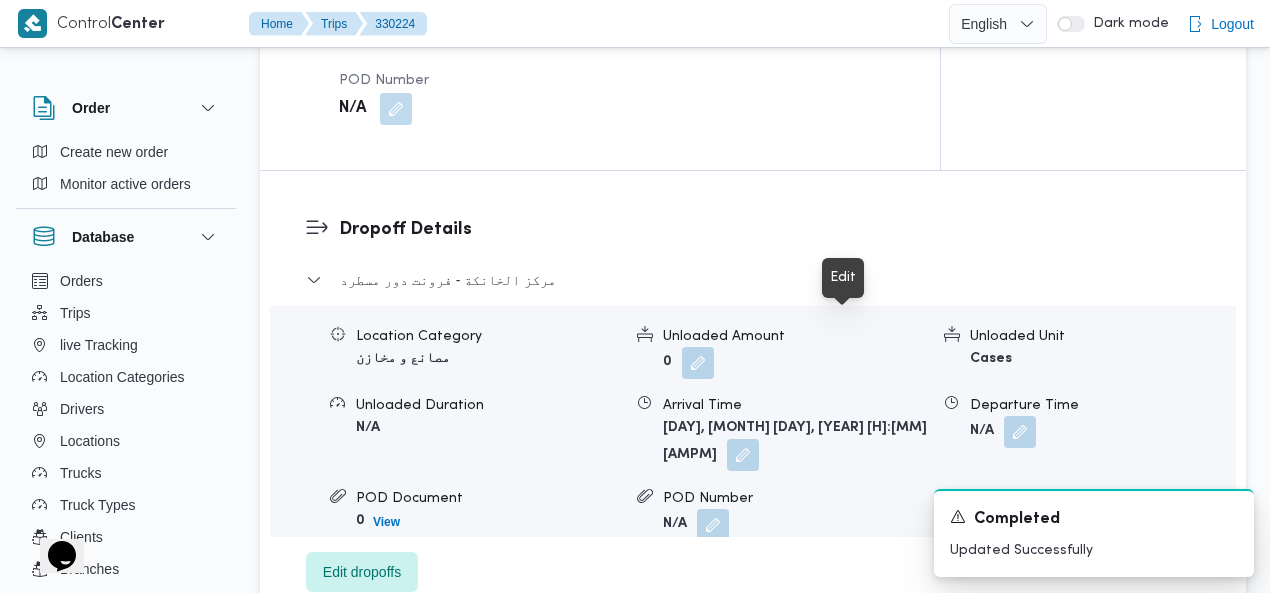 click at bounding box center [743, 455] 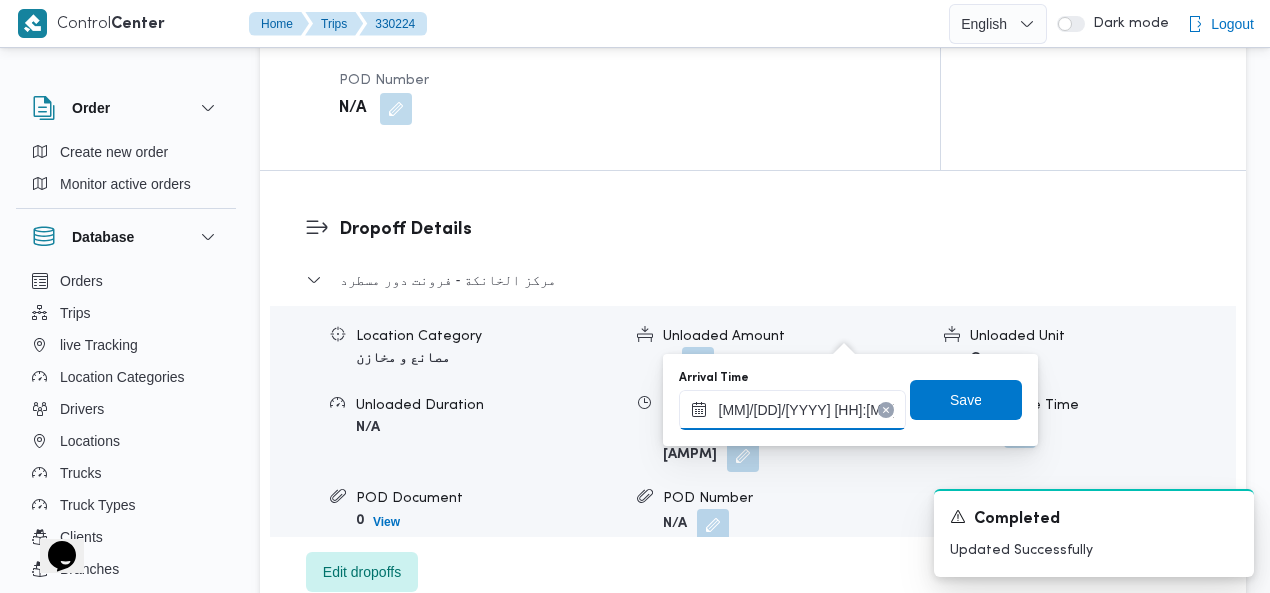 click on "09/08/2025 06:30" at bounding box center [792, 410] 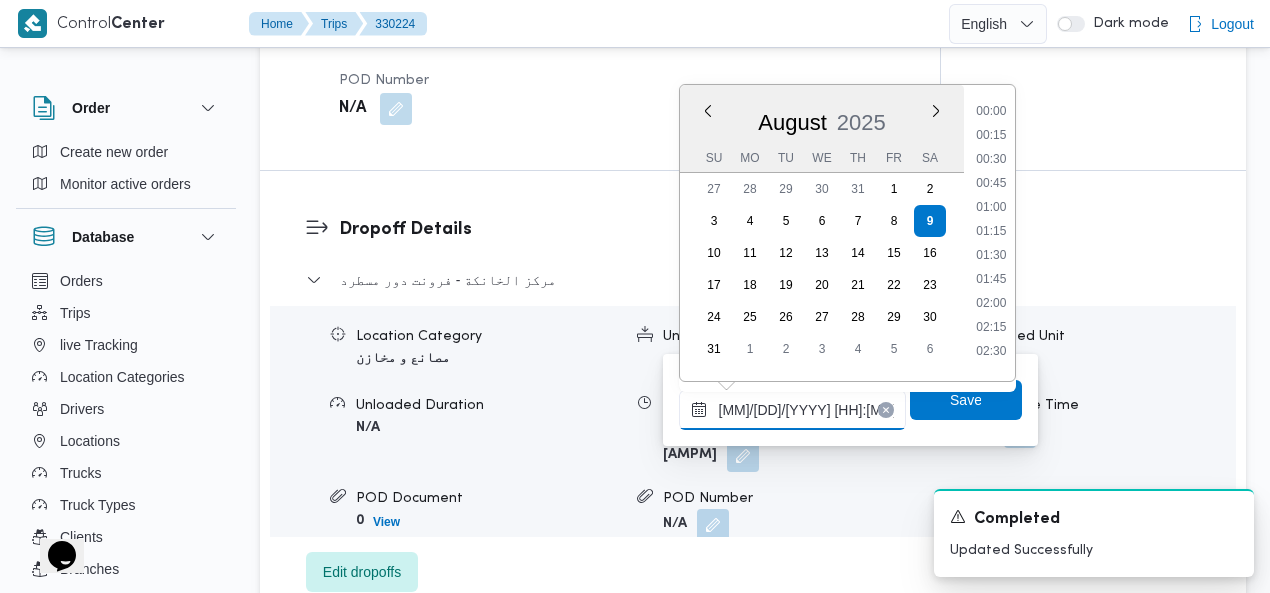scroll, scrollTop: 486, scrollLeft: 0, axis: vertical 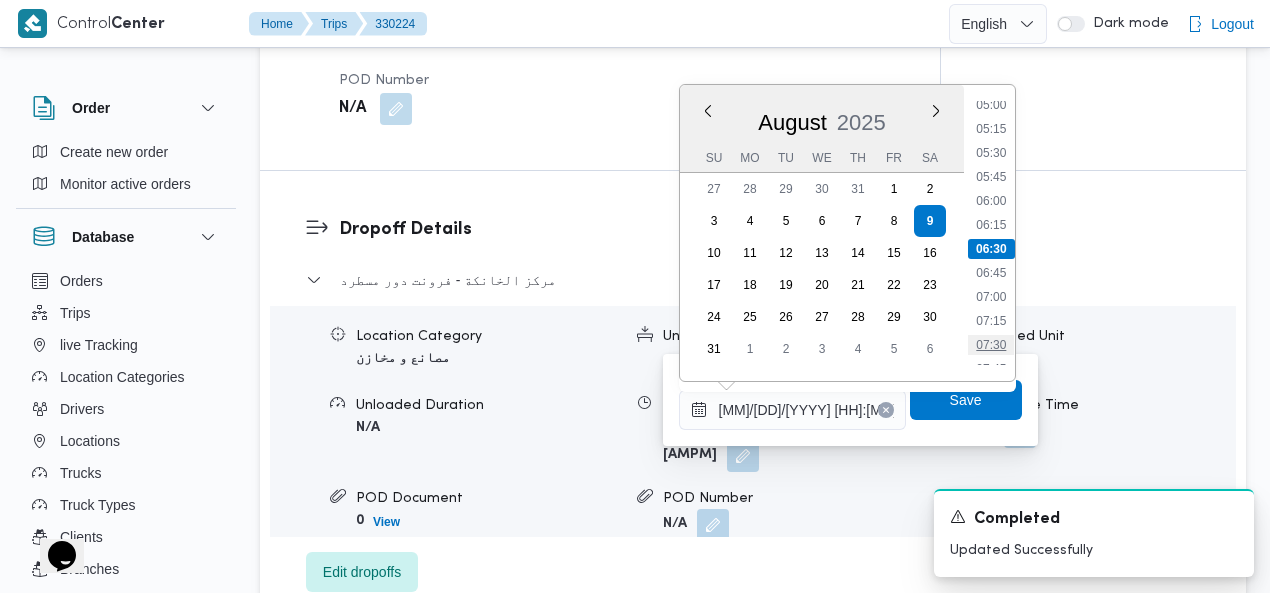 click on "07:30" at bounding box center (991, 345) 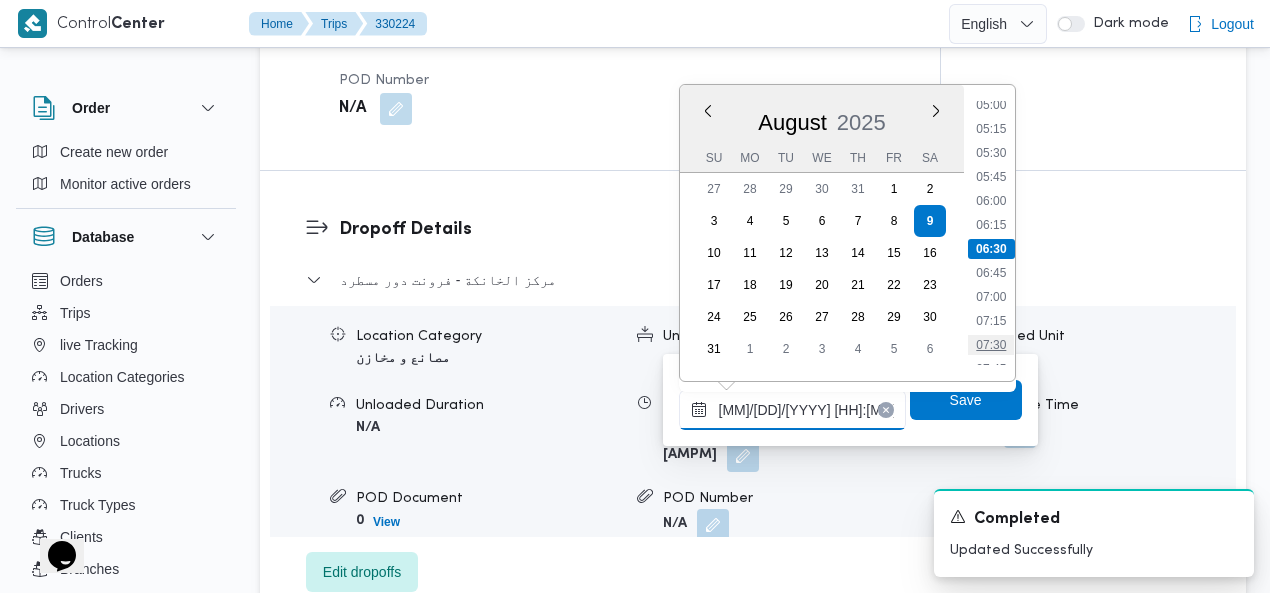 type on "09/08/2025 07:30" 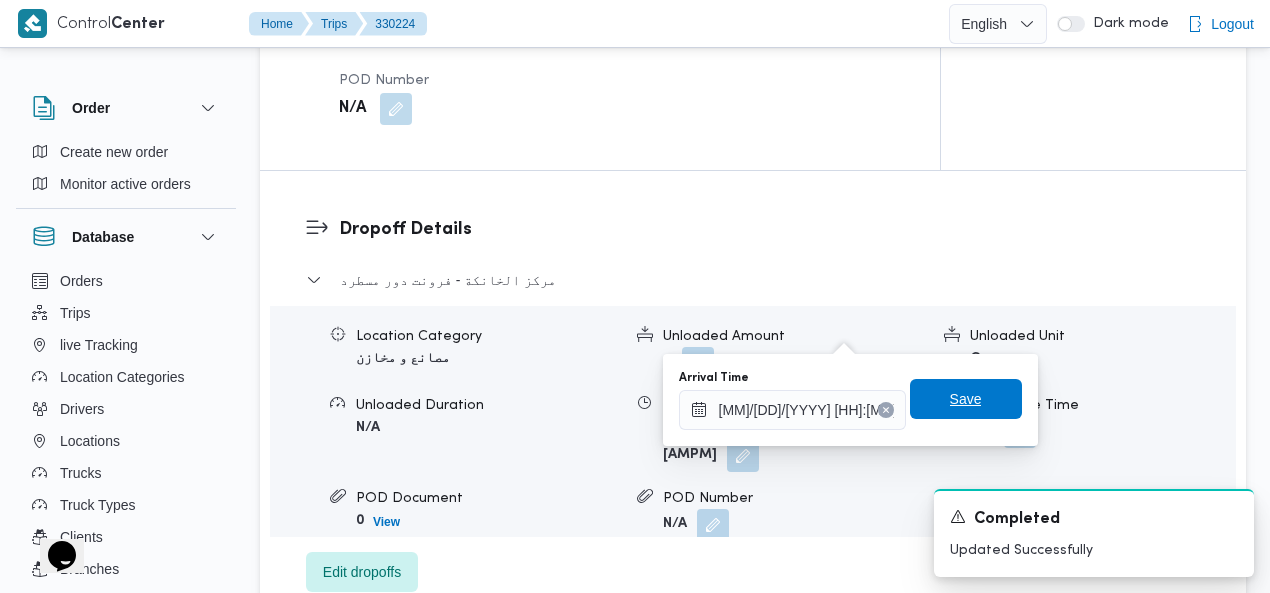 click on "Save" at bounding box center (966, 399) 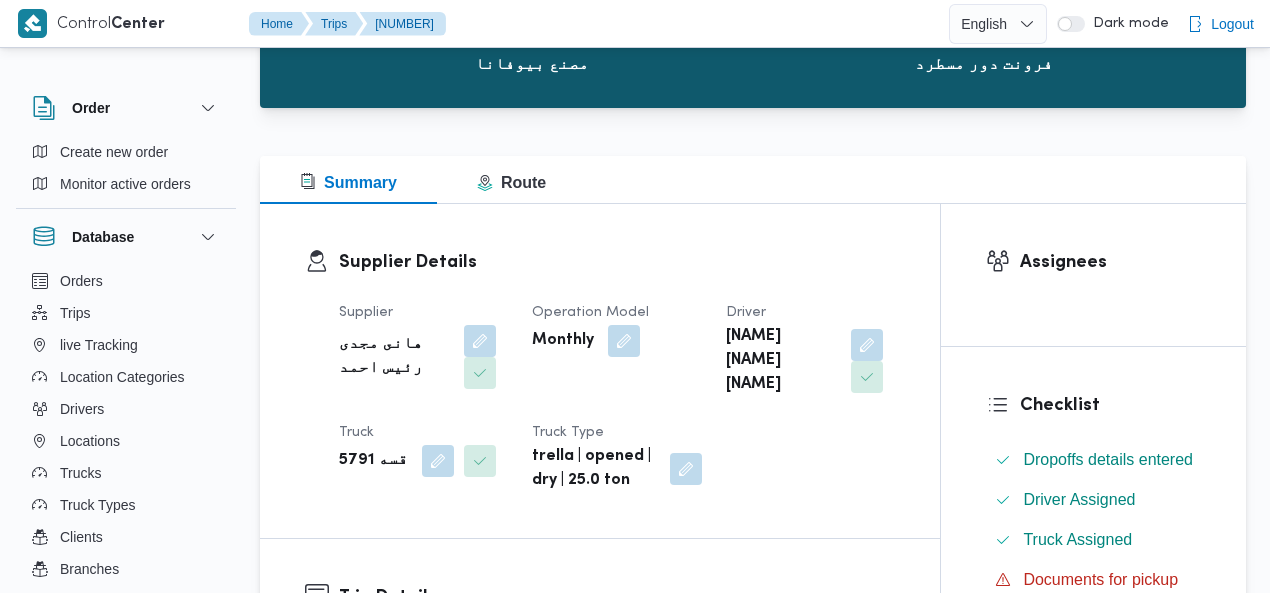 scroll, scrollTop: 469, scrollLeft: 0, axis: vertical 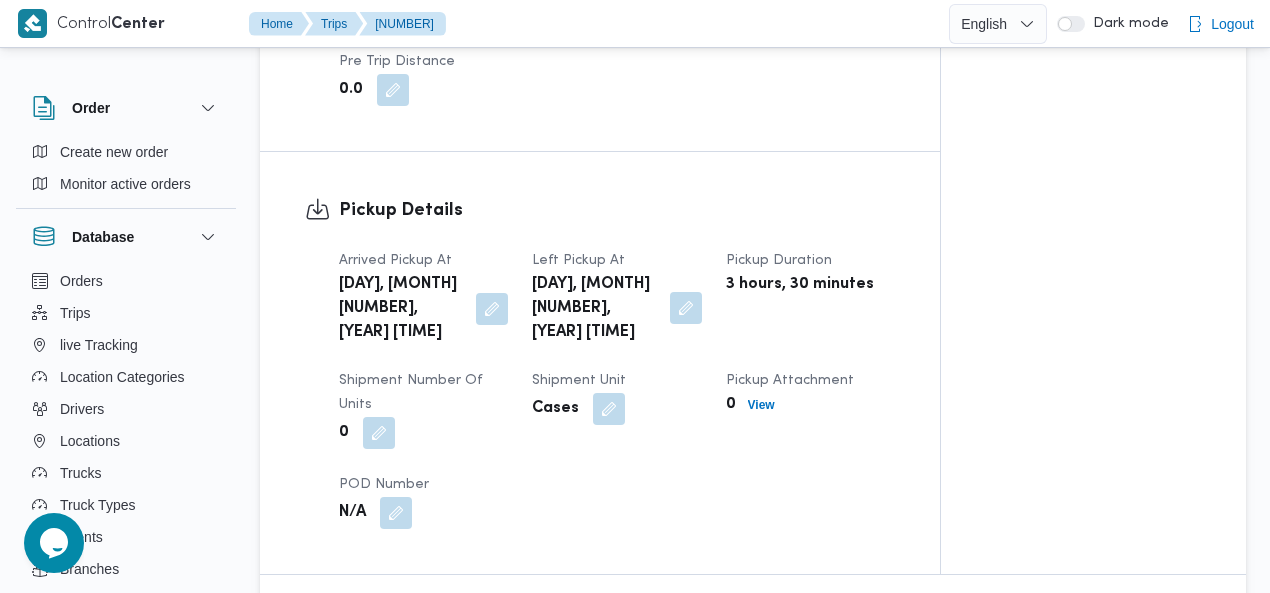 click at bounding box center [686, 308] 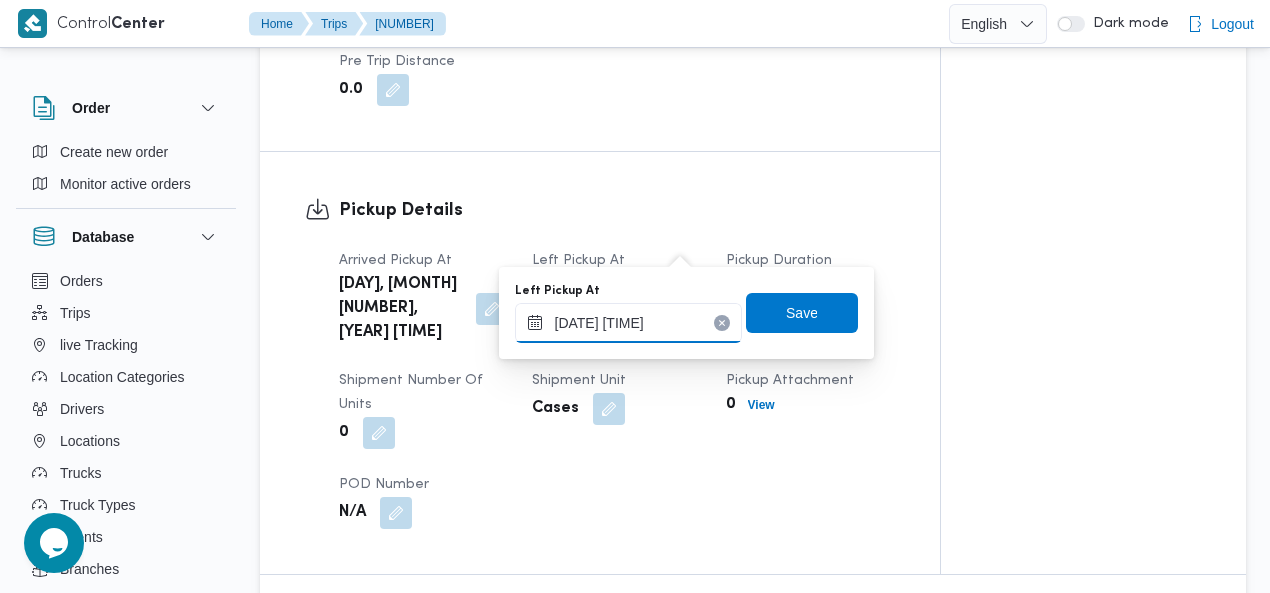 click on "[DATE] [TIME]" at bounding box center (628, 323) 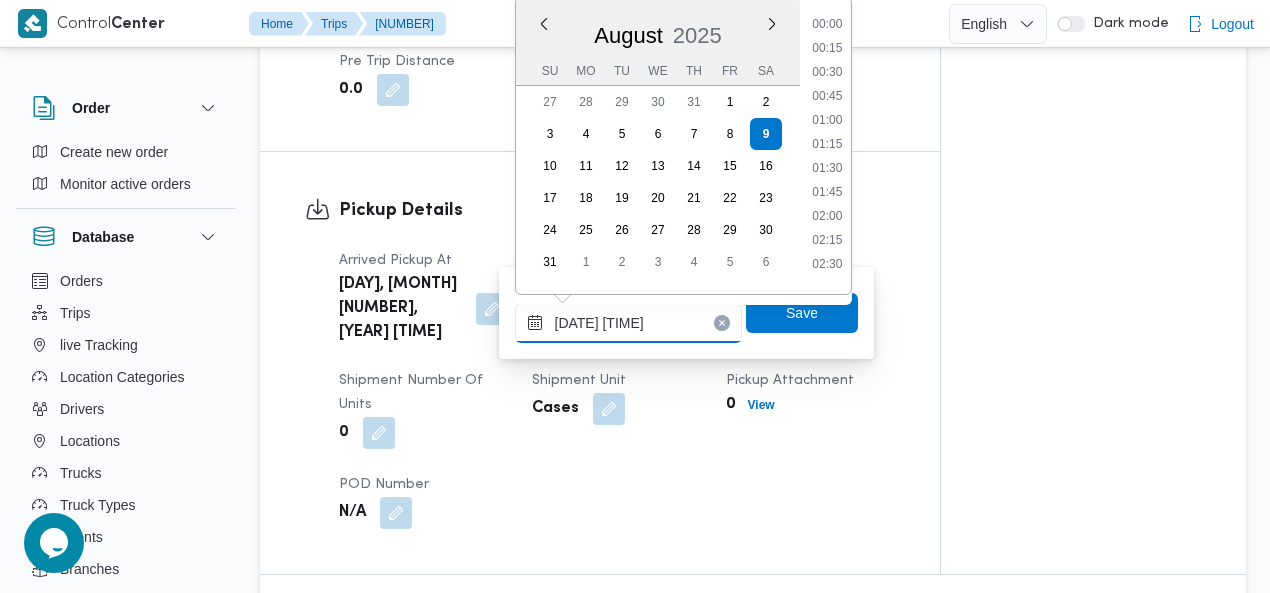 scroll, scrollTop: 246, scrollLeft: 0, axis: vertical 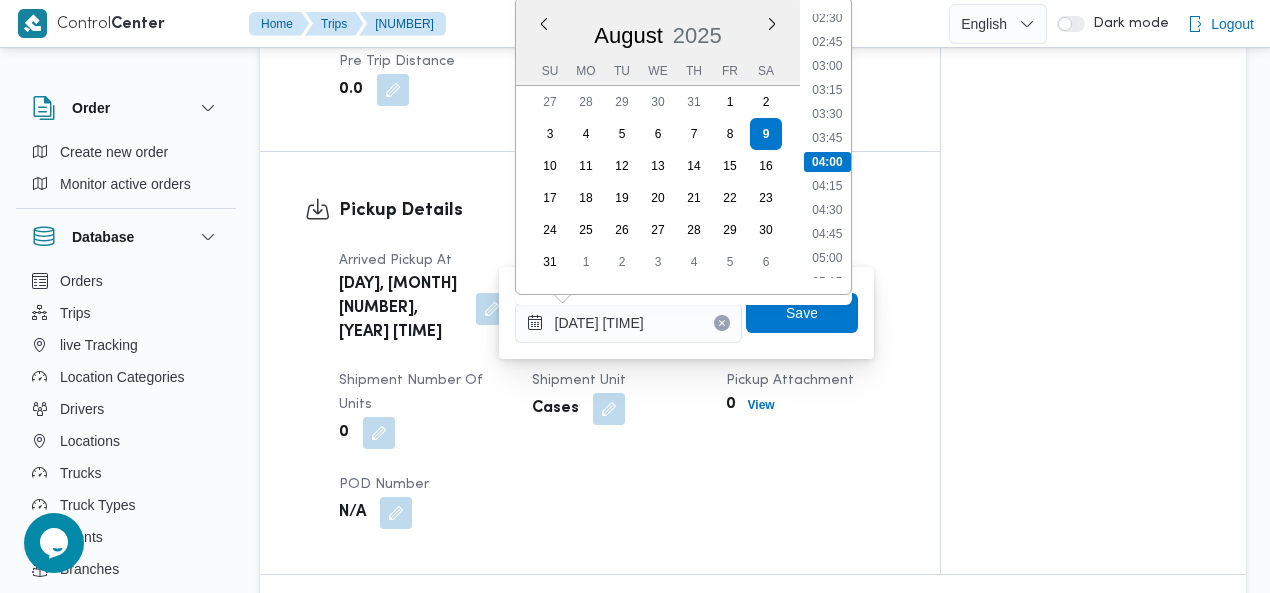 click on "04:45" at bounding box center [827, 234] 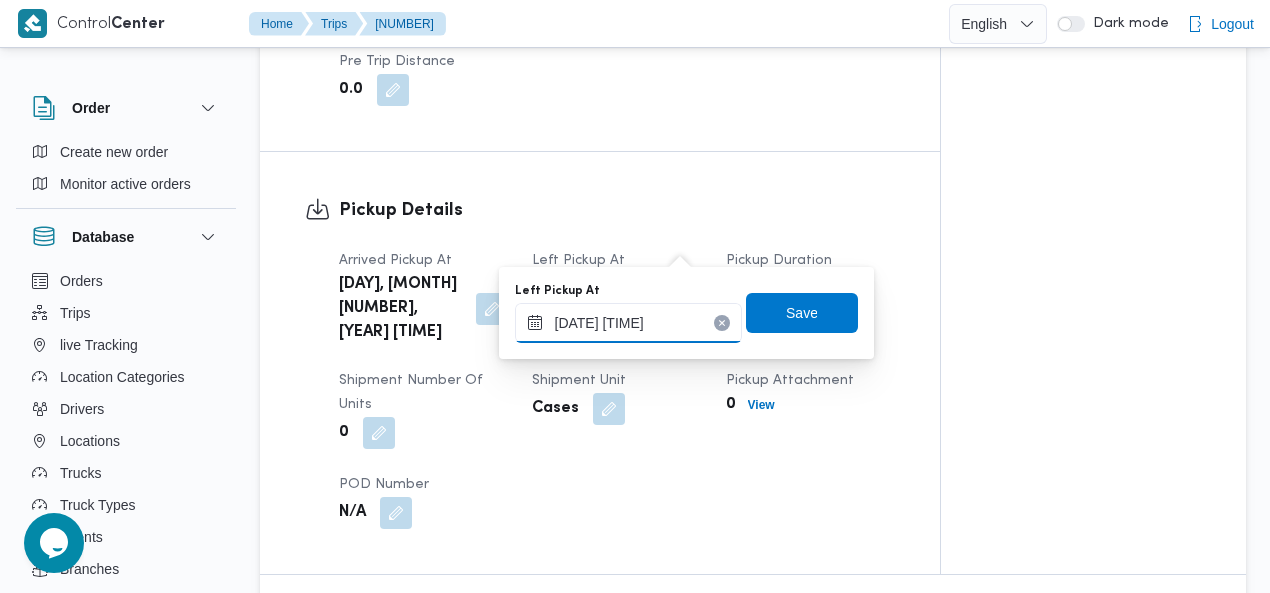 type on "09/08/2025 04:45" 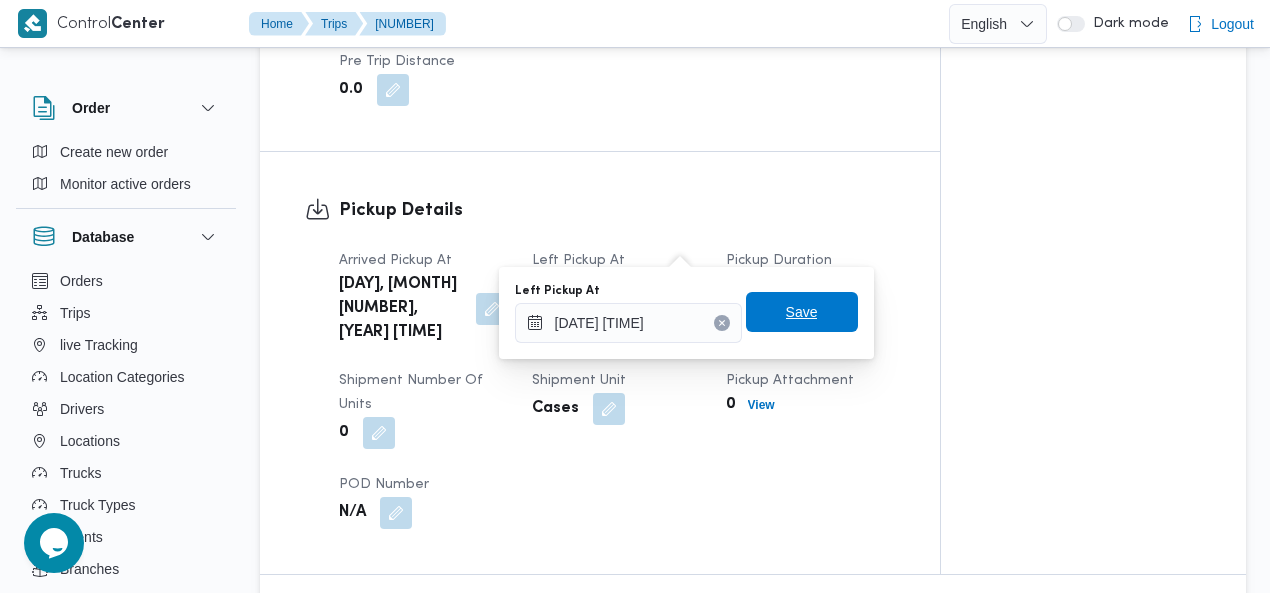 click on "Save" at bounding box center [802, 312] 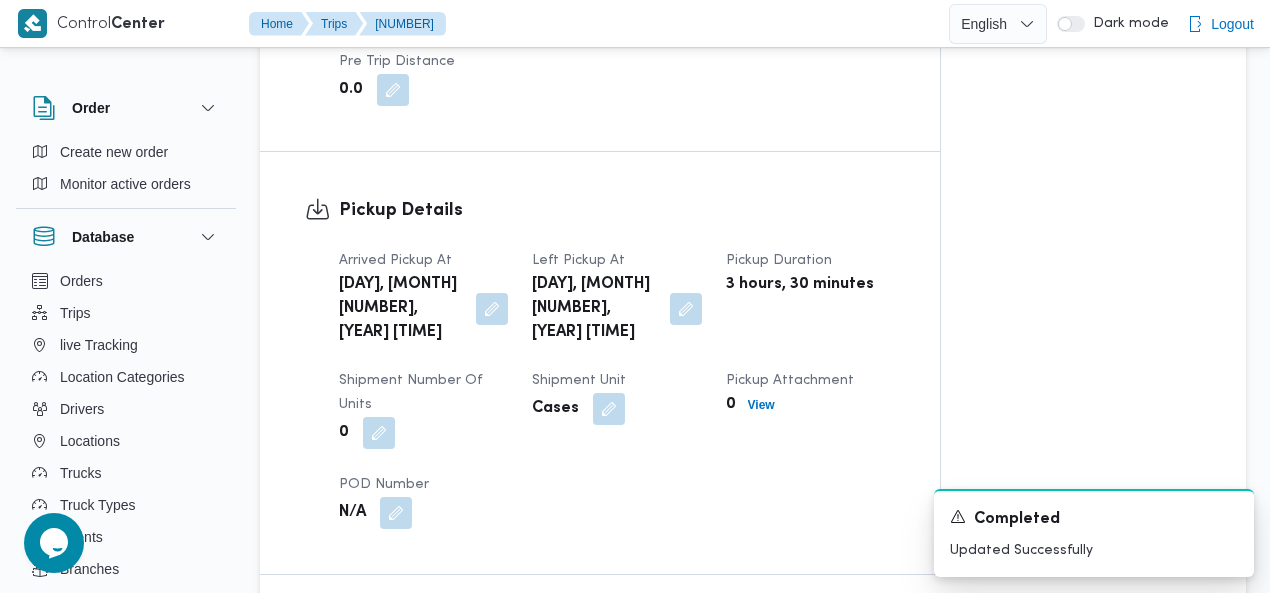 click on "Pickup Details Arrived Pickup At Sat, Aug 9, 2025 12:30 AM Left Pickup At Sat, Aug 9, 2025 4:00 AM Pickup Duration 3 hours, 30 minutes Shipment Number of Units 0 Shipment Unit Cases Pickup Attachment 0 View POD Number N/A" at bounding box center [600, 363] 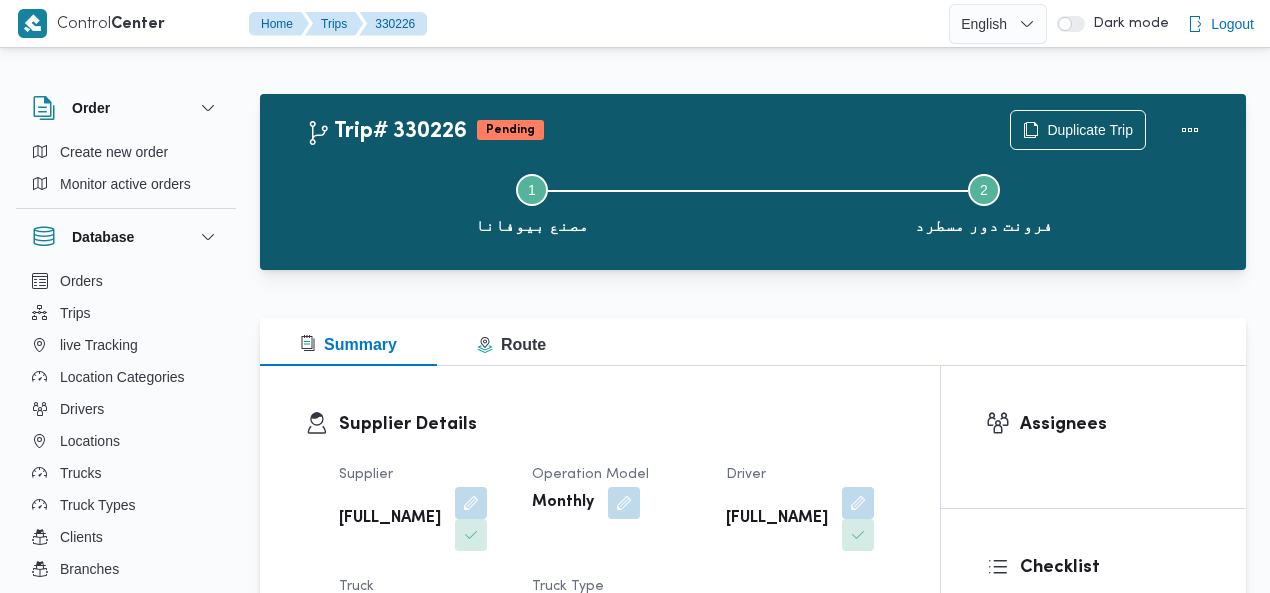 scroll, scrollTop: 40, scrollLeft: 0, axis: vertical 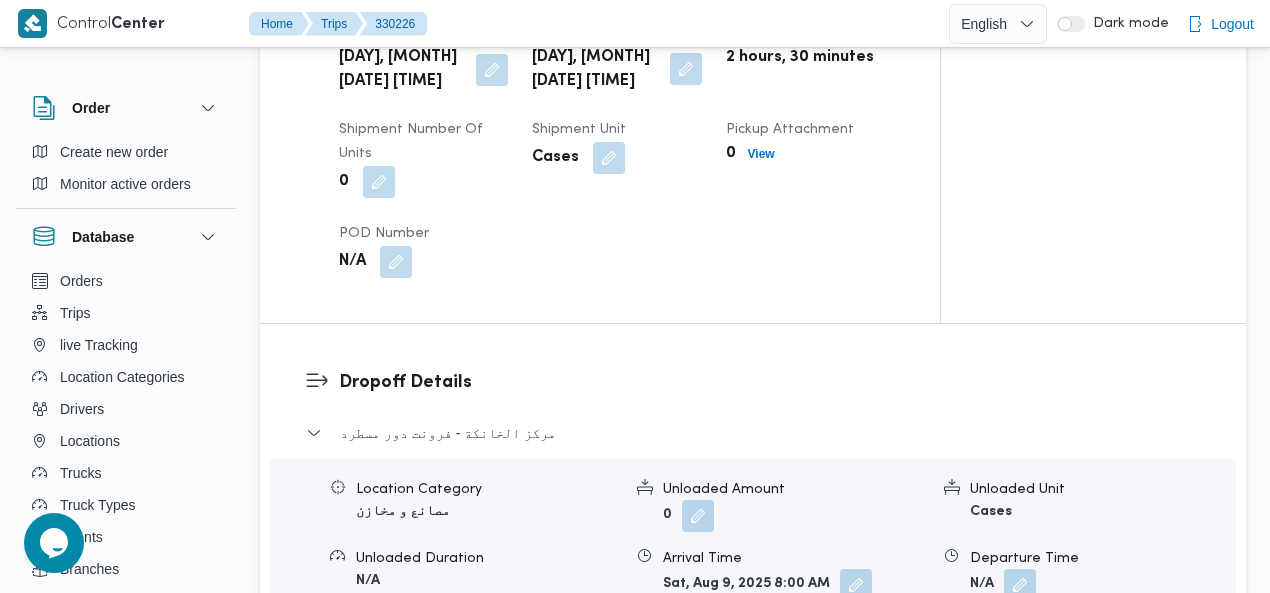 click at bounding box center (686, 69) 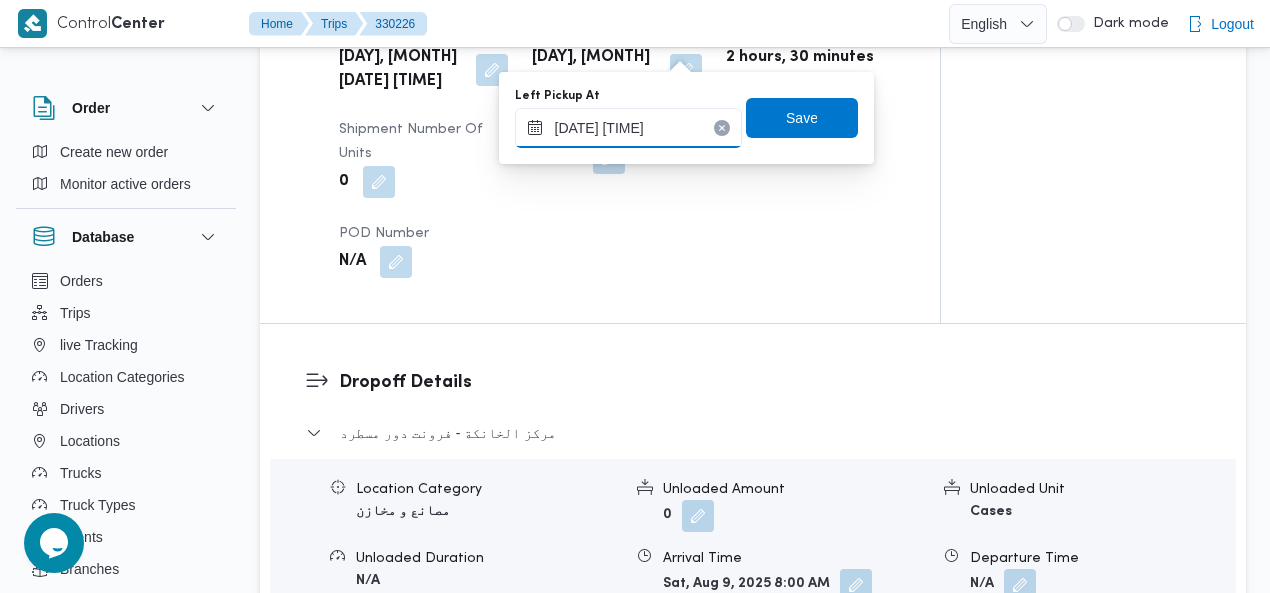 click on "09/08/2025 04:00" at bounding box center (628, 128) 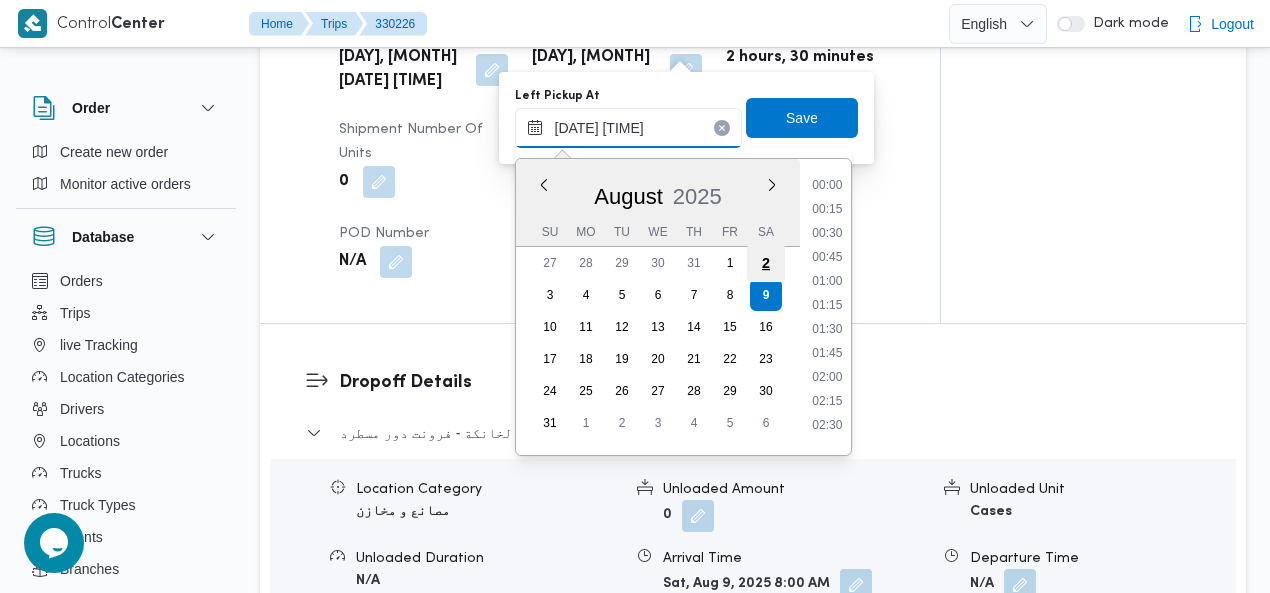 scroll, scrollTop: 246, scrollLeft: 0, axis: vertical 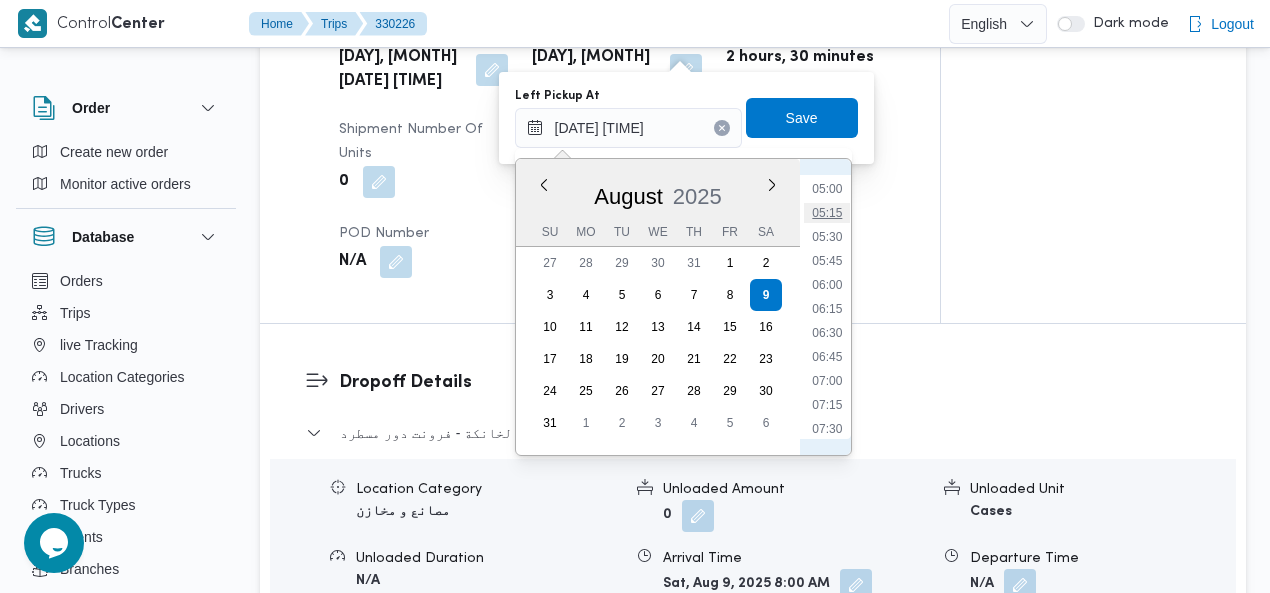 click on "05:15" at bounding box center [827, 213] 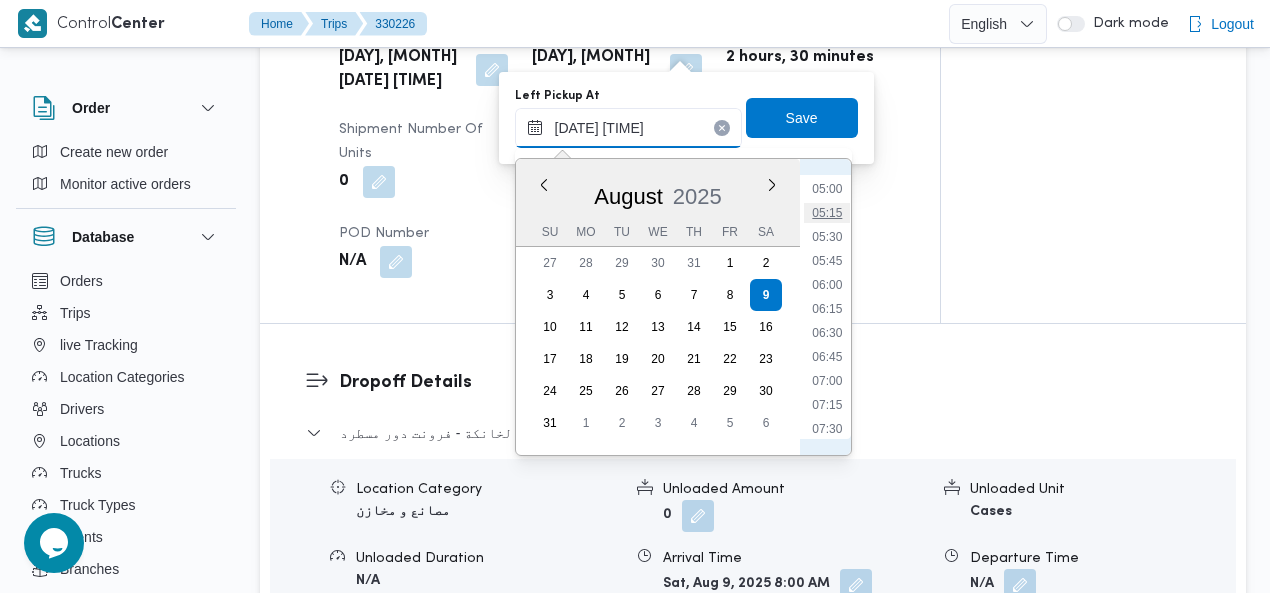 type on "09/08/2025 05:15" 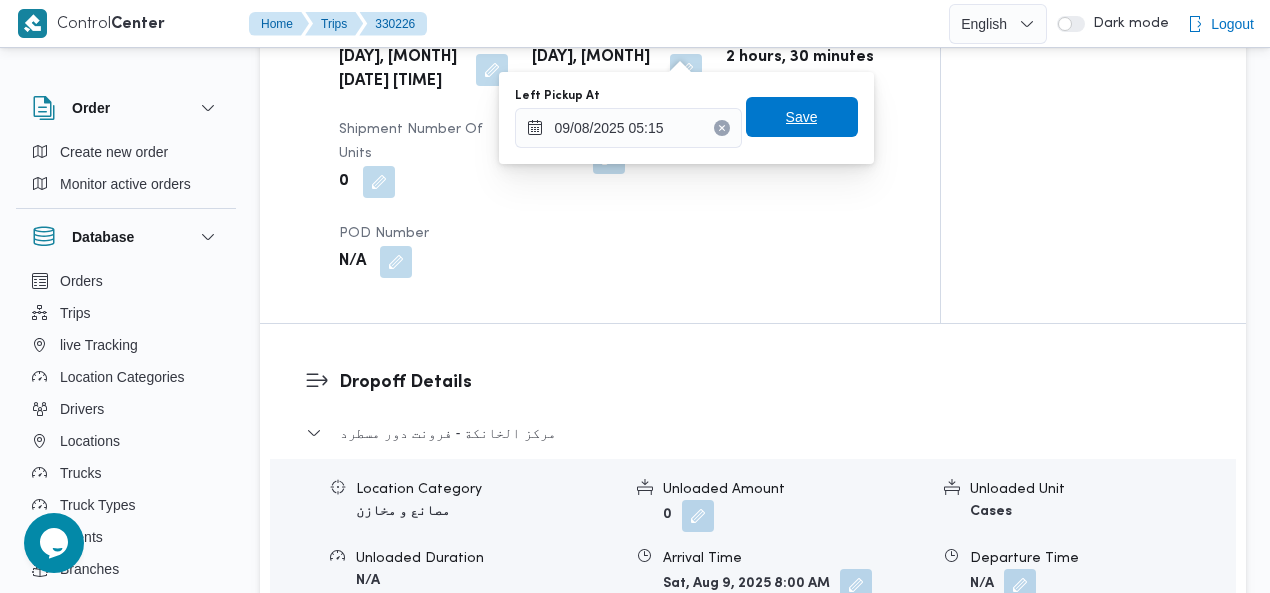 click on "Save" at bounding box center [802, 117] 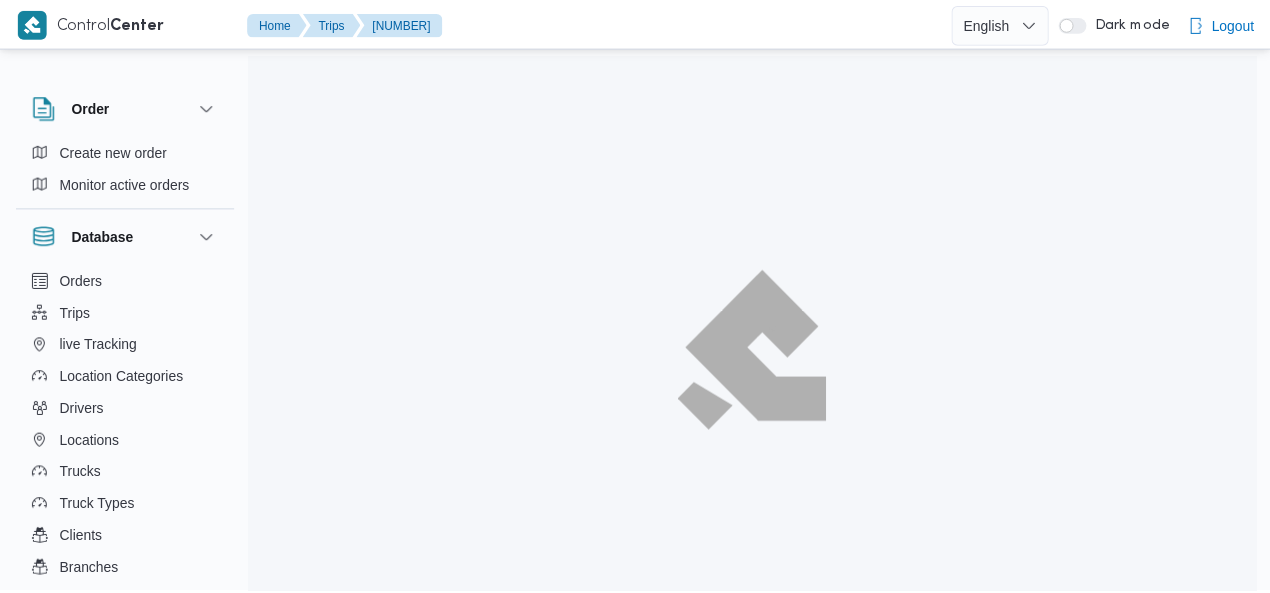 scroll, scrollTop: 0, scrollLeft: 0, axis: both 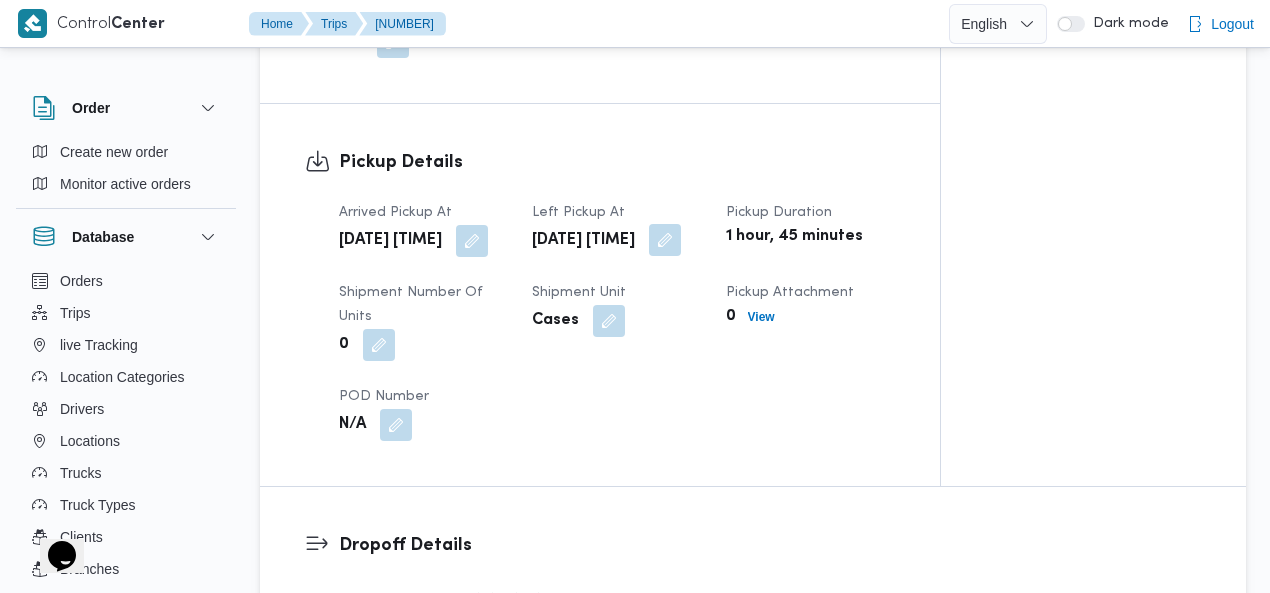 click at bounding box center (665, 240) 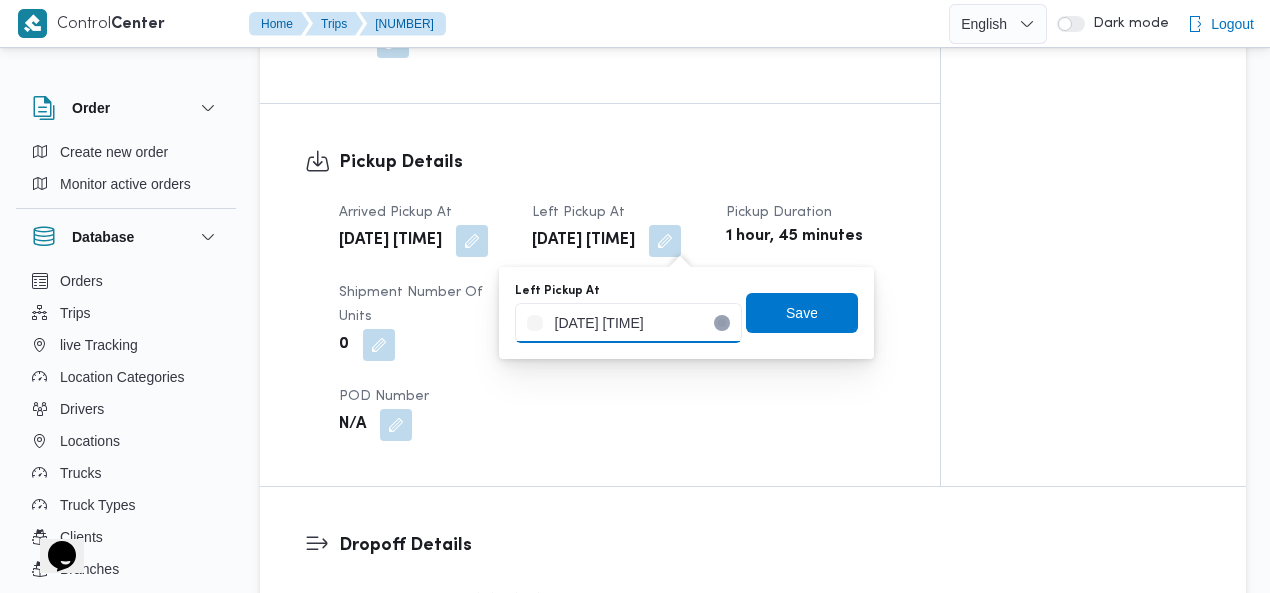 click on "09/08/2025 03:00" at bounding box center (628, 323) 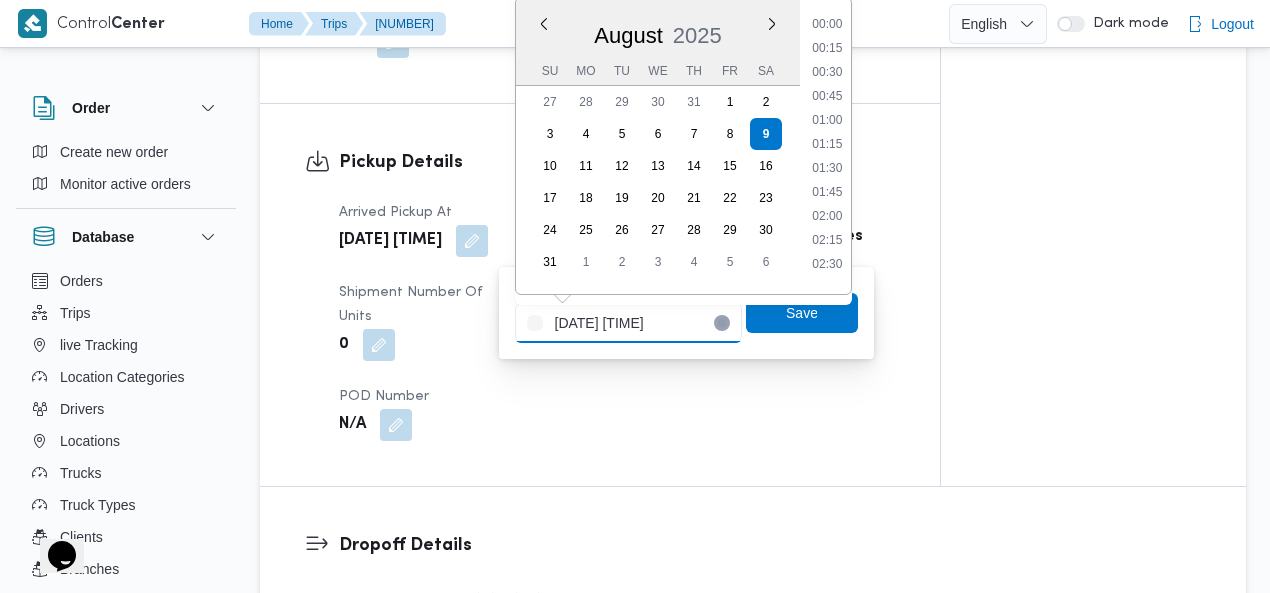 scroll, scrollTop: 150, scrollLeft: 0, axis: vertical 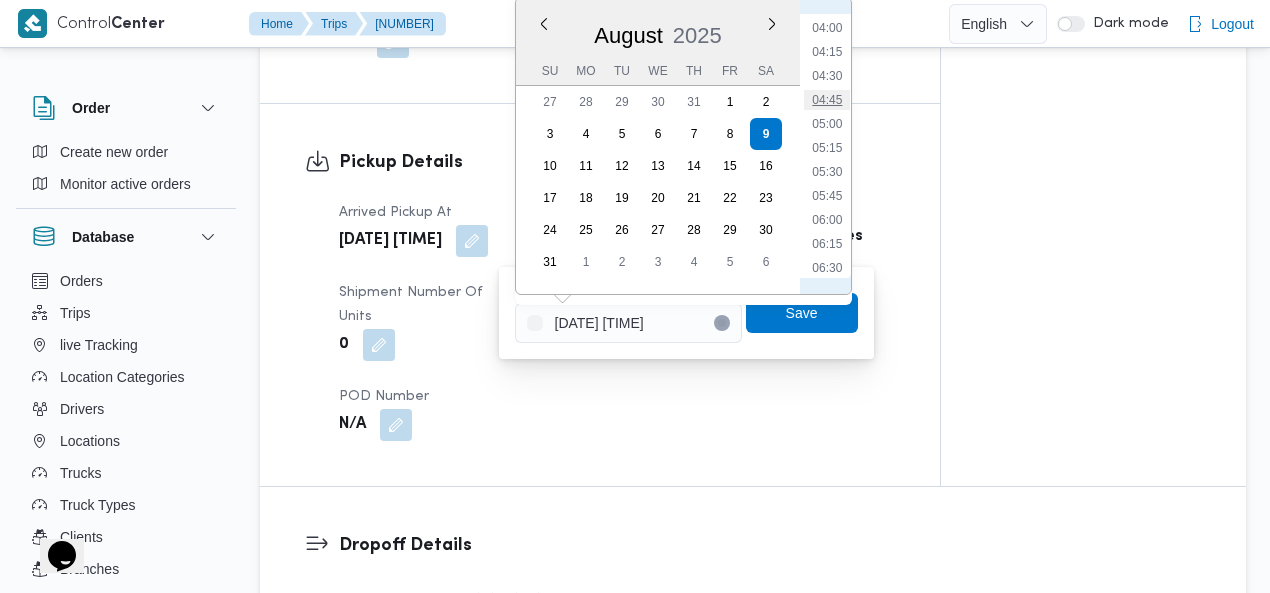click on "04:45" at bounding box center [827, 100] 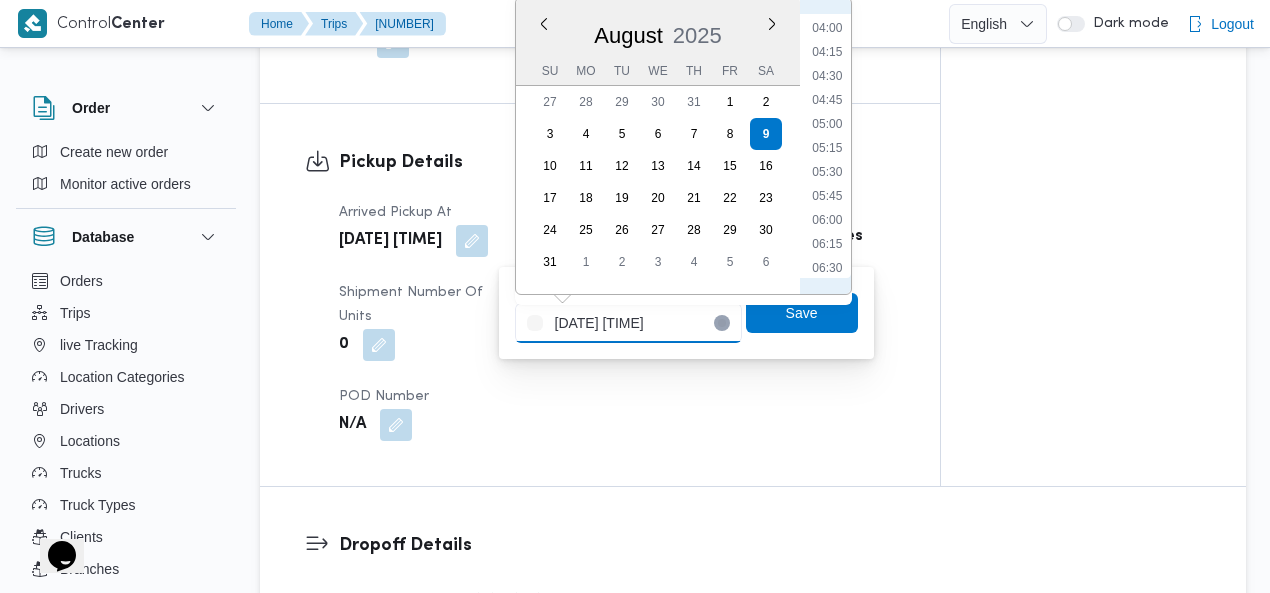 type on "09/08/2025 04:45" 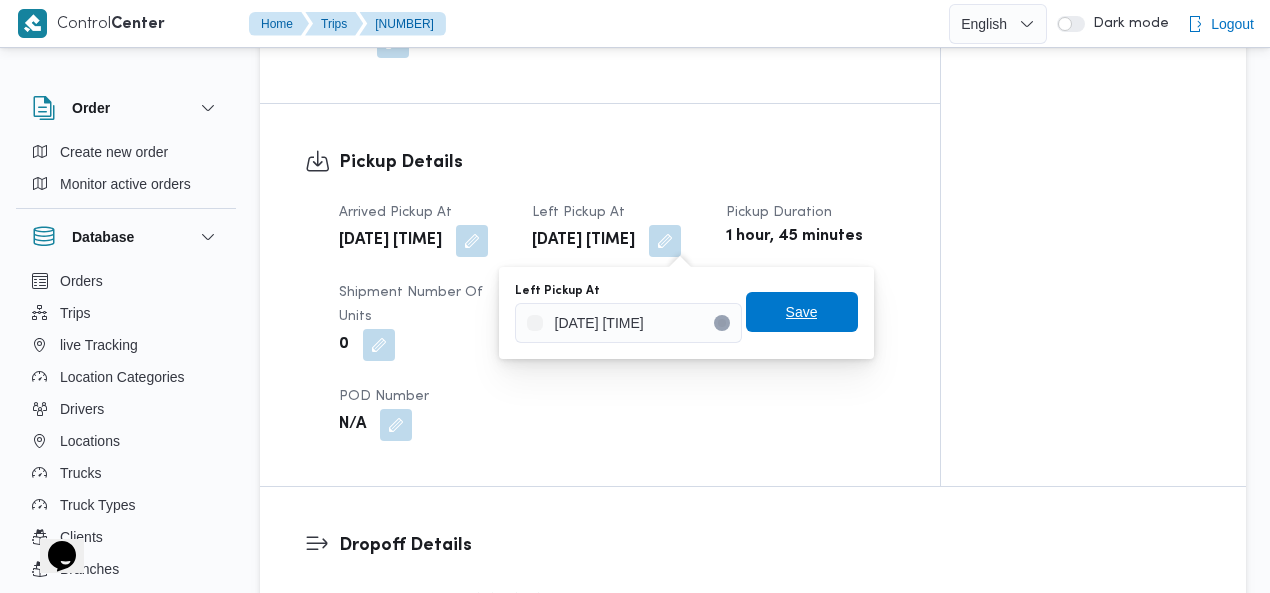 click on "Save" at bounding box center (802, 312) 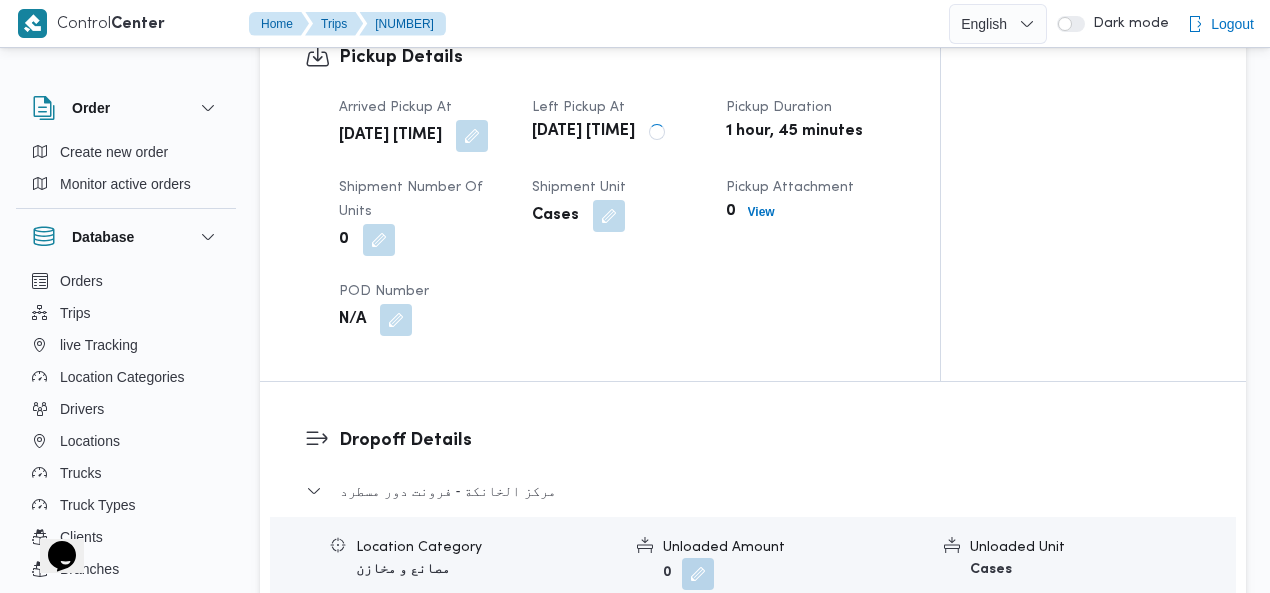 scroll, scrollTop: 1391, scrollLeft: 0, axis: vertical 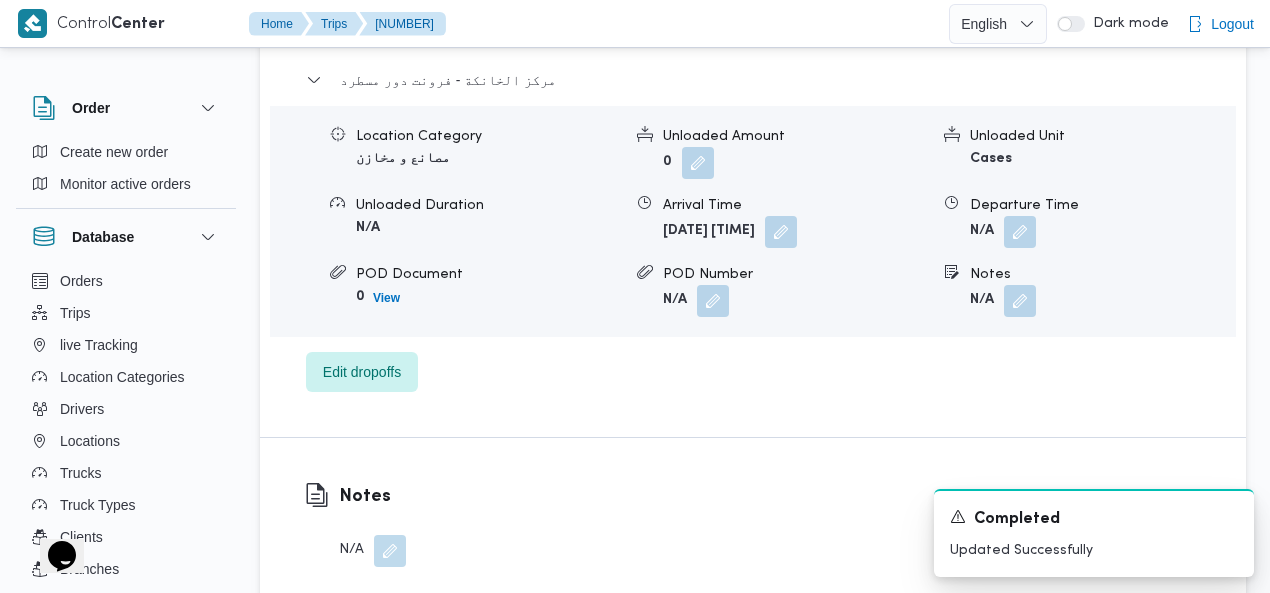 click at bounding box center (781, 232) 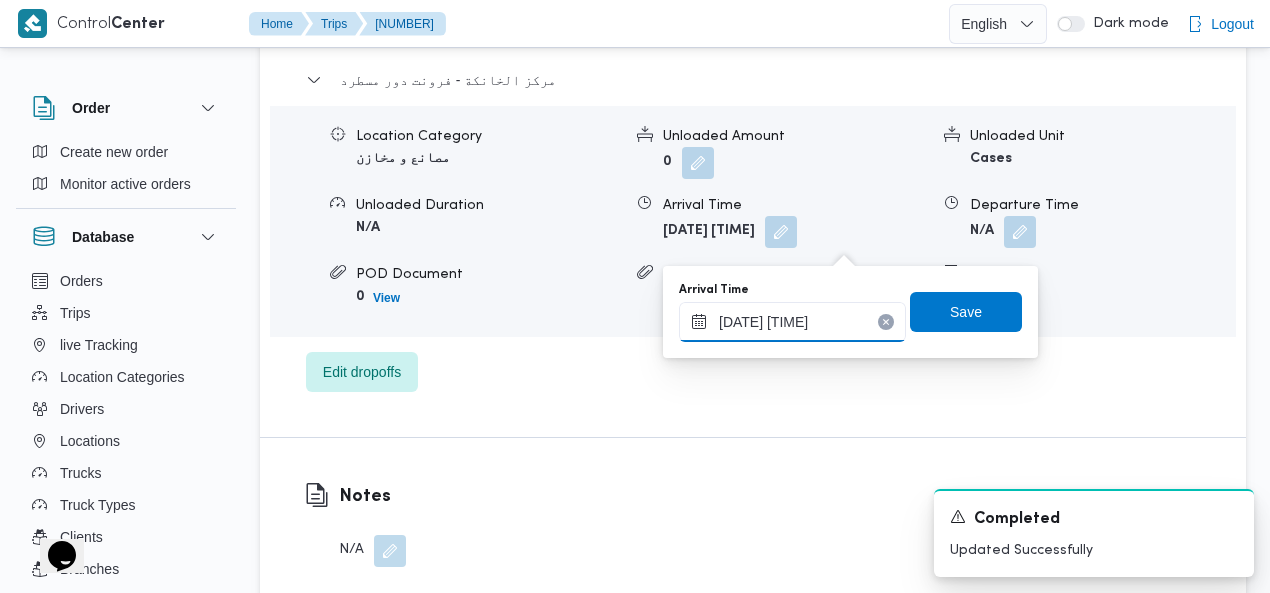 click on "09/08/2025 05:45" at bounding box center [792, 322] 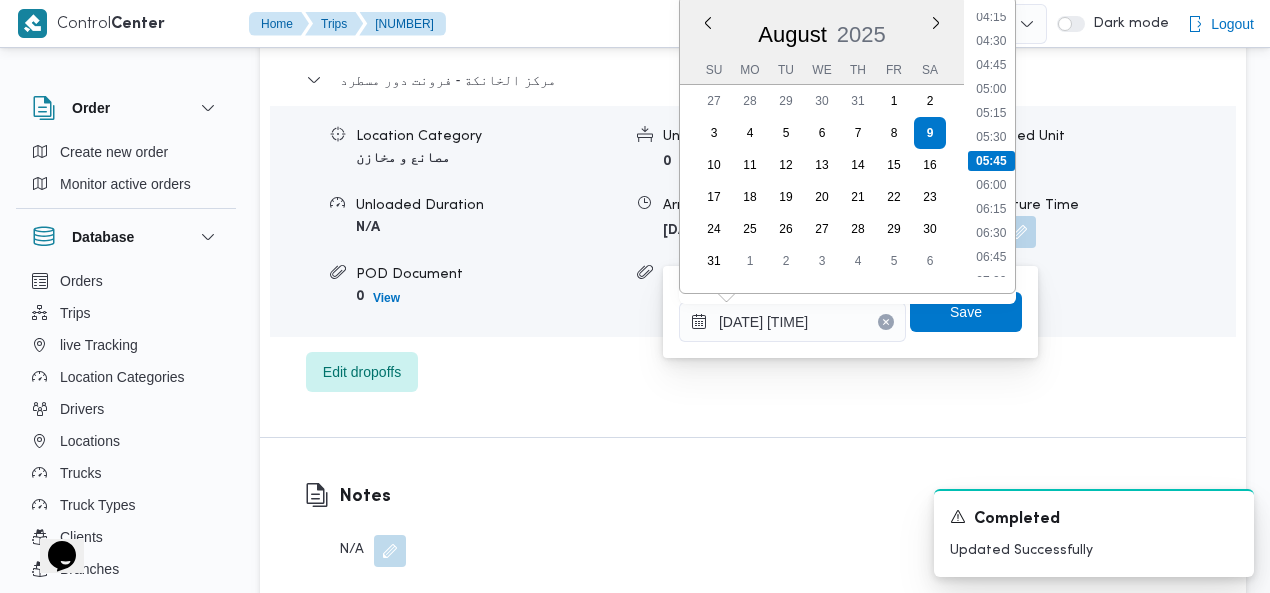scroll, scrollTop: 644, scrollLeft: 0, axis: vertical 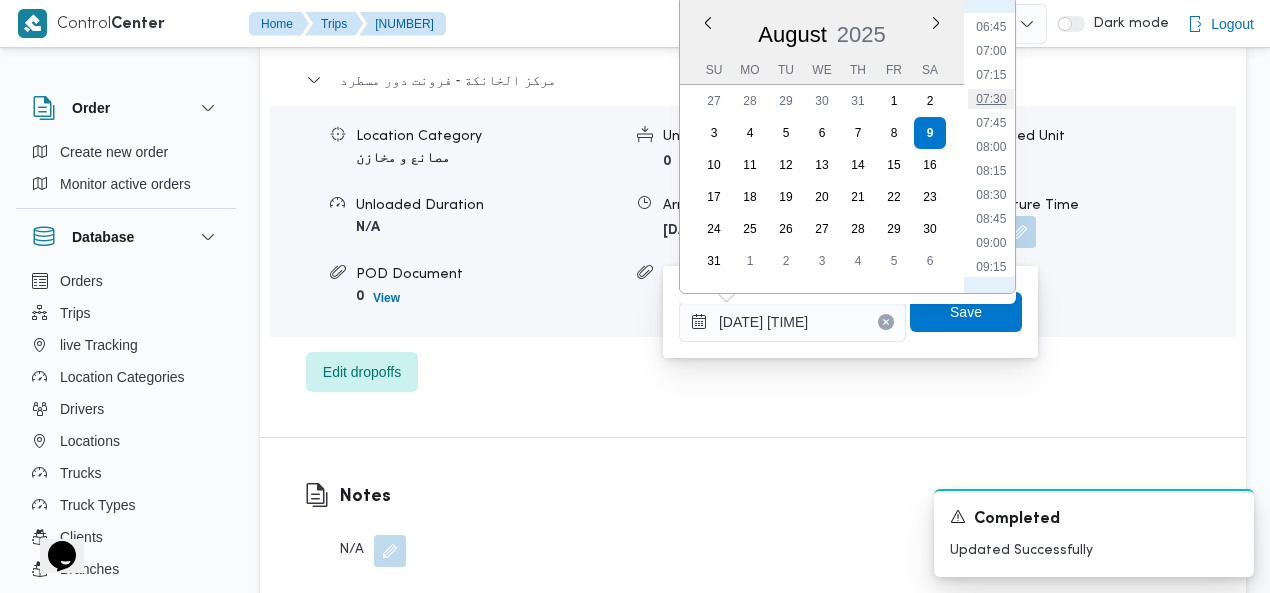 click on "07:30" at bounding box center (991, 99) 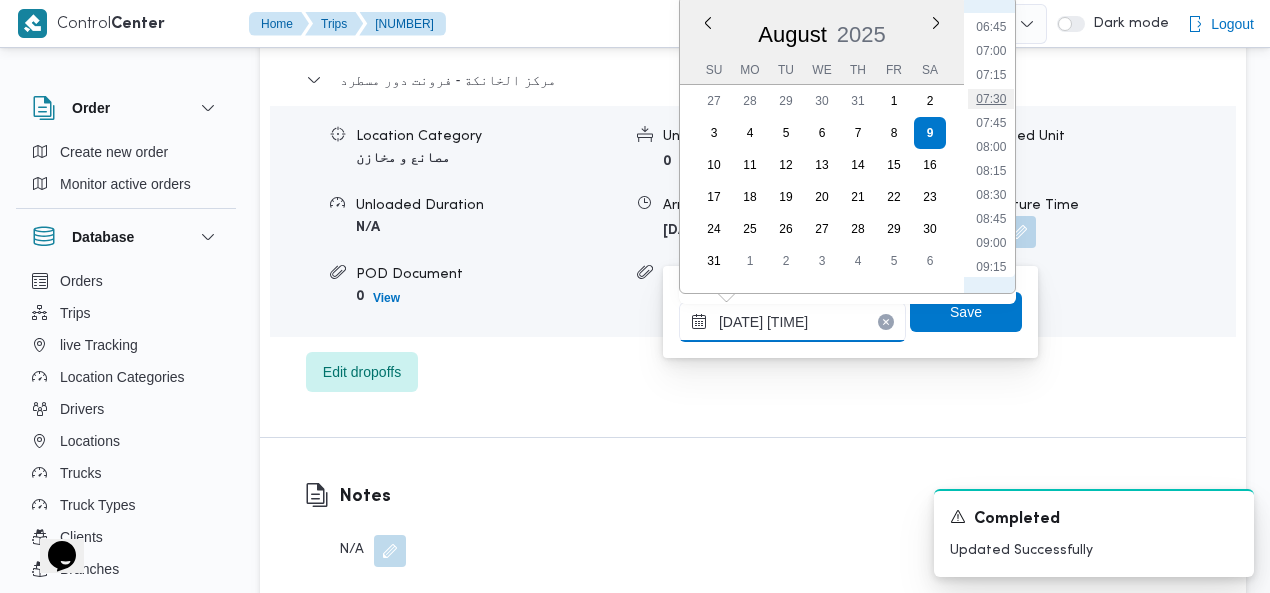 type on "09/08/2025 07:30" 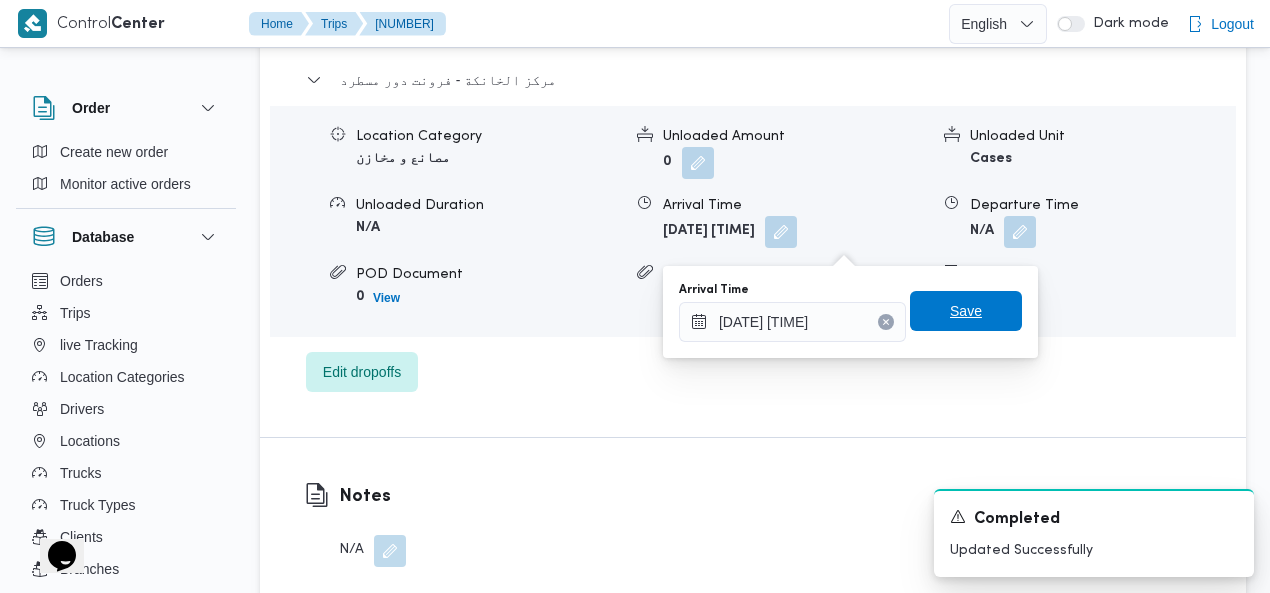 click on "Save" at bounding box center (966, 311) 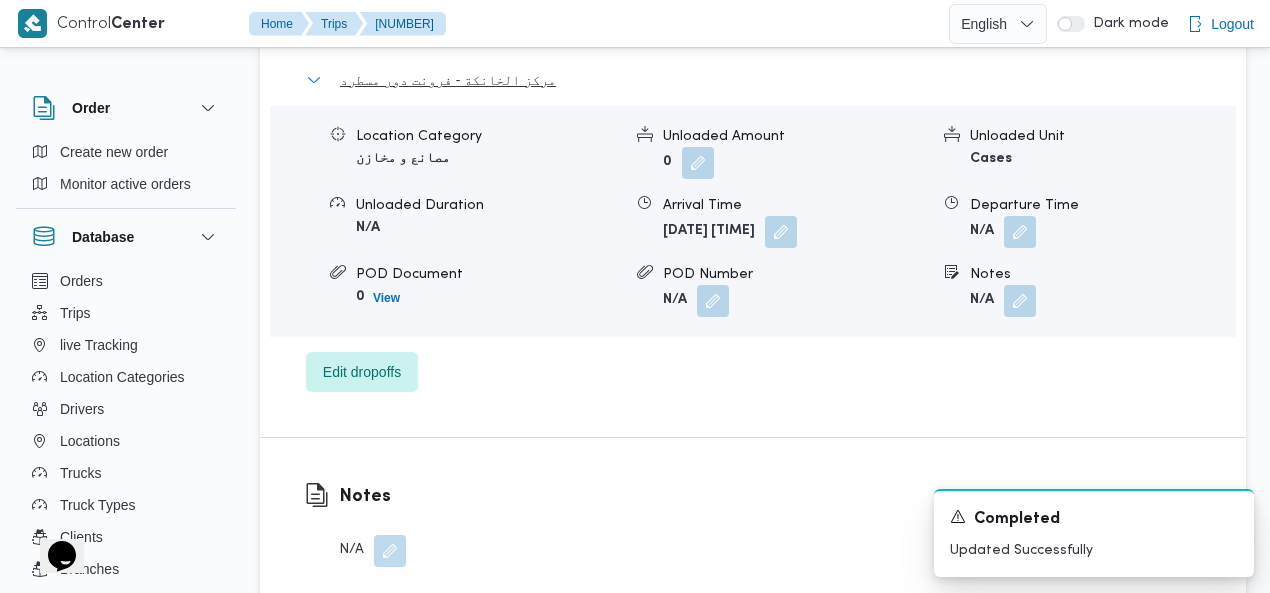 click on "مركز الخانكة -
فرونت دور مسطرد" at bounding box center (753, 80) 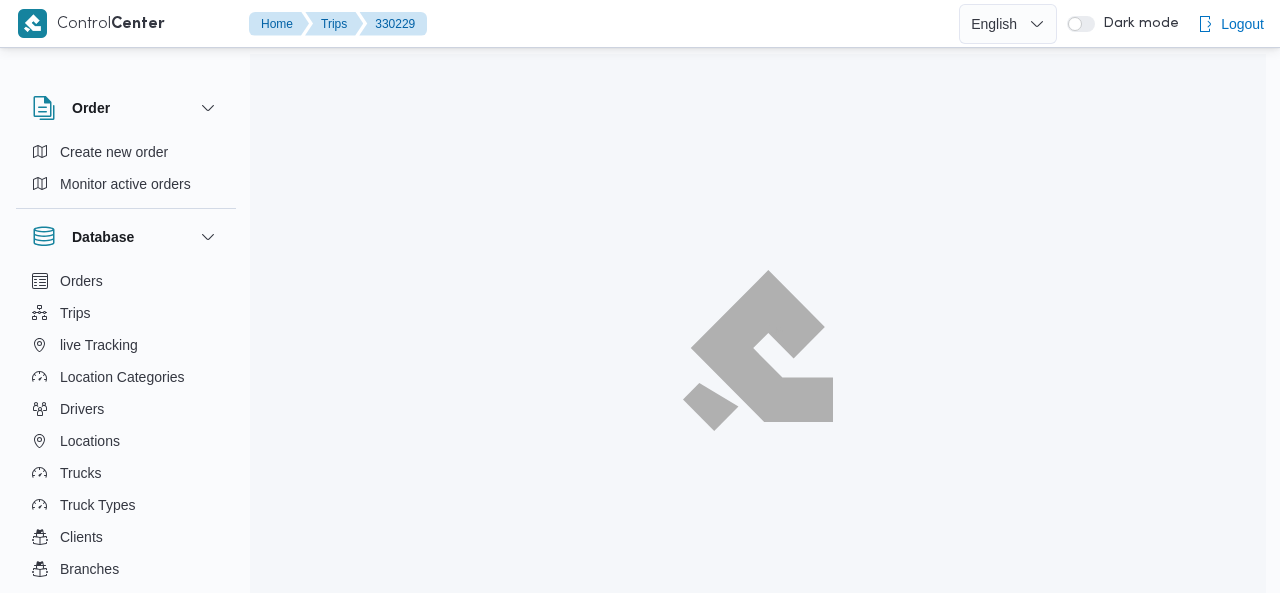 scroll, scrollTop: 0, scrollLeft: 0, axis: both 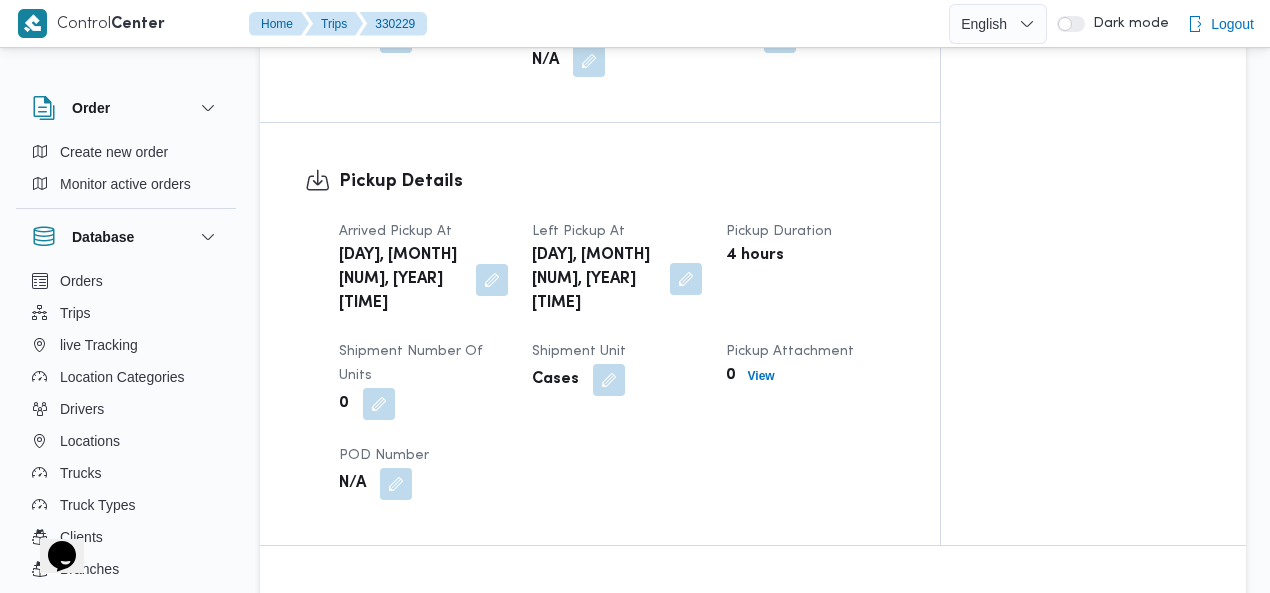 click at bounding box center (686, 279) 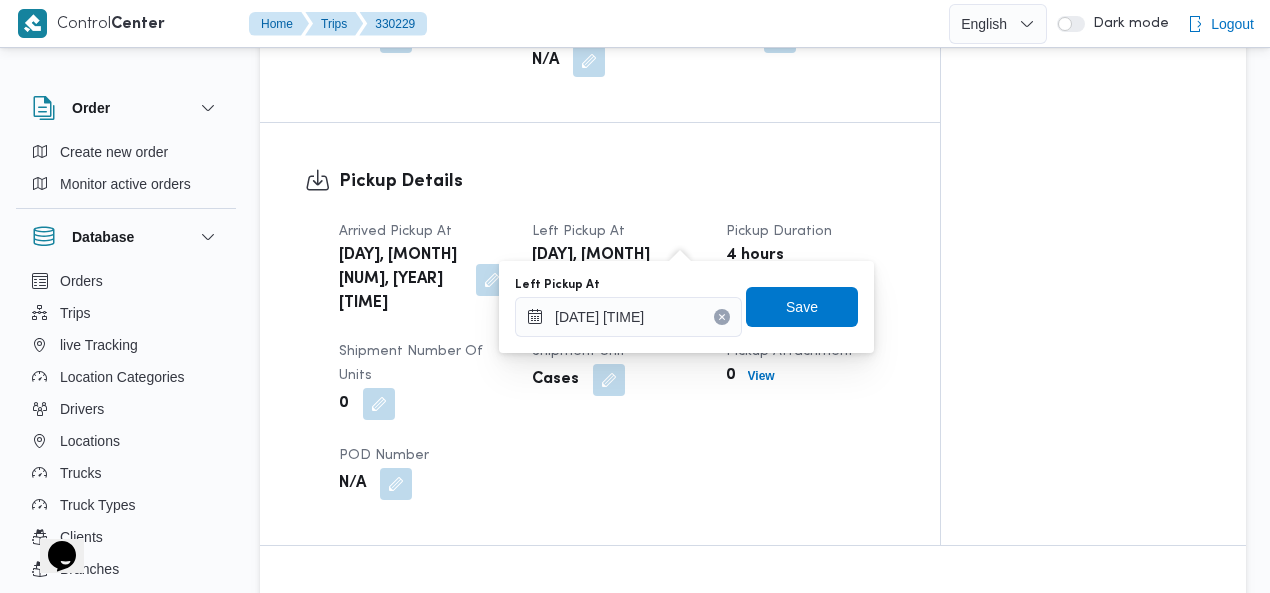 click on "Assignees Checklist Dropoffs details entered Driver Assigned Truck Assigned Documents for pickup Documents for dropoff Confirmed Data" at bounding box center (1093, -165) 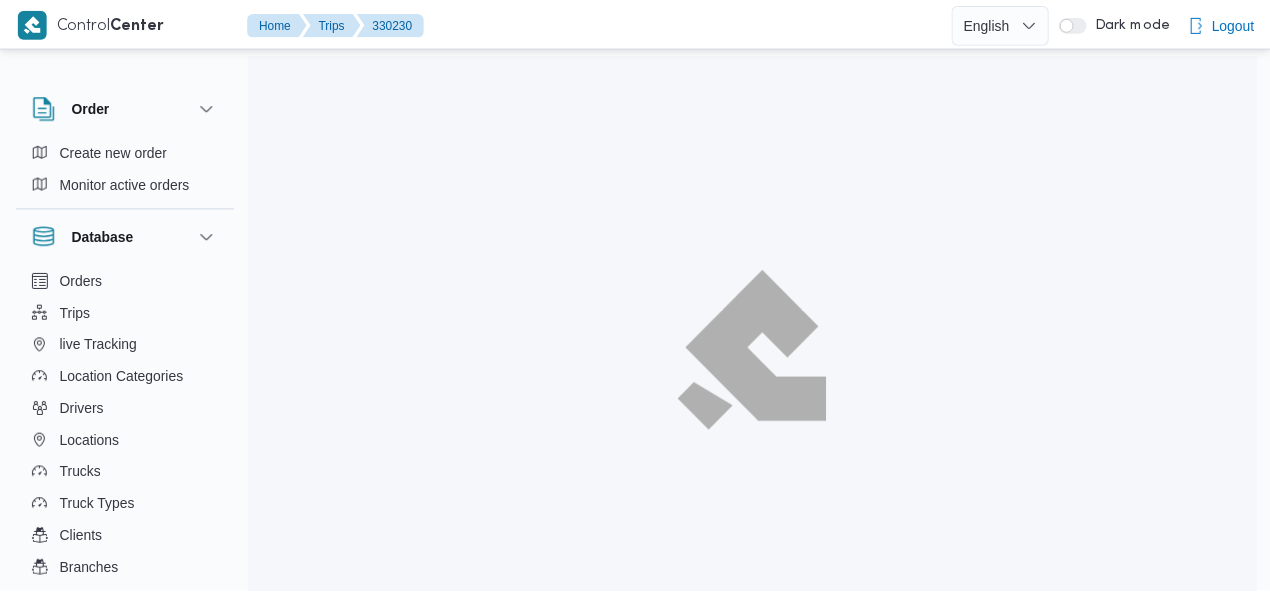 scroll, scrollTop: 0, scrollLeft: 0, axis: both 